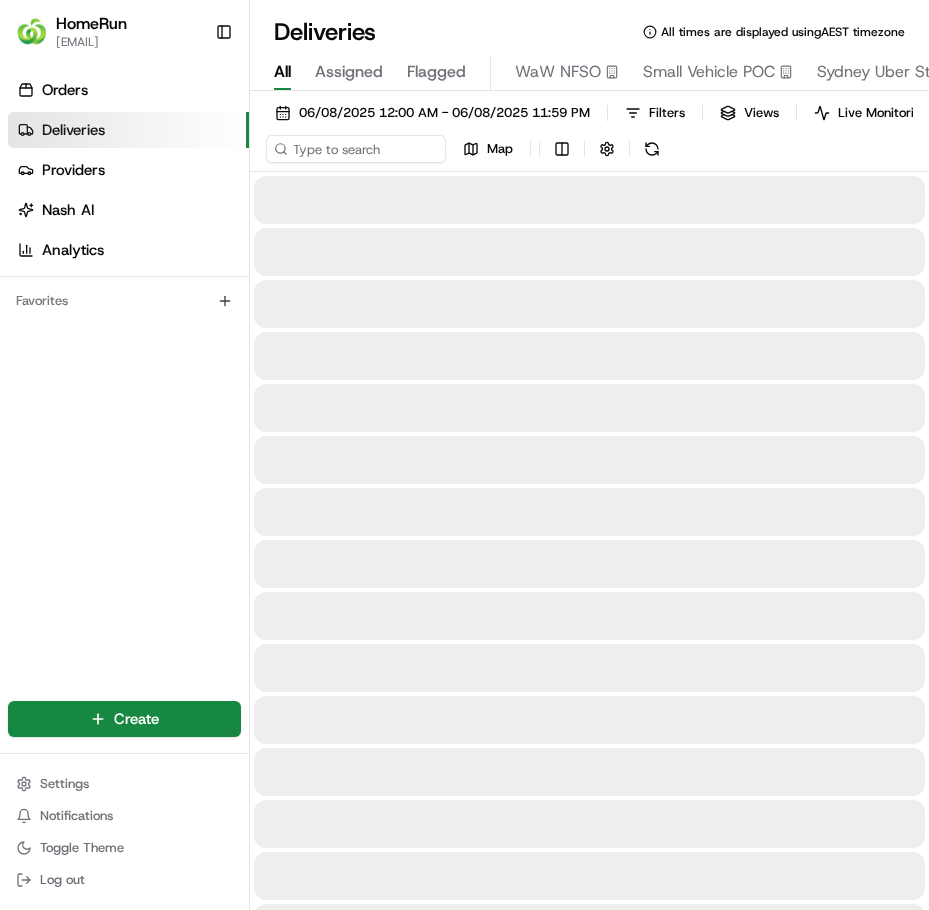 scroll, scrollTop: 0, scrollLeft: 0, axis: both 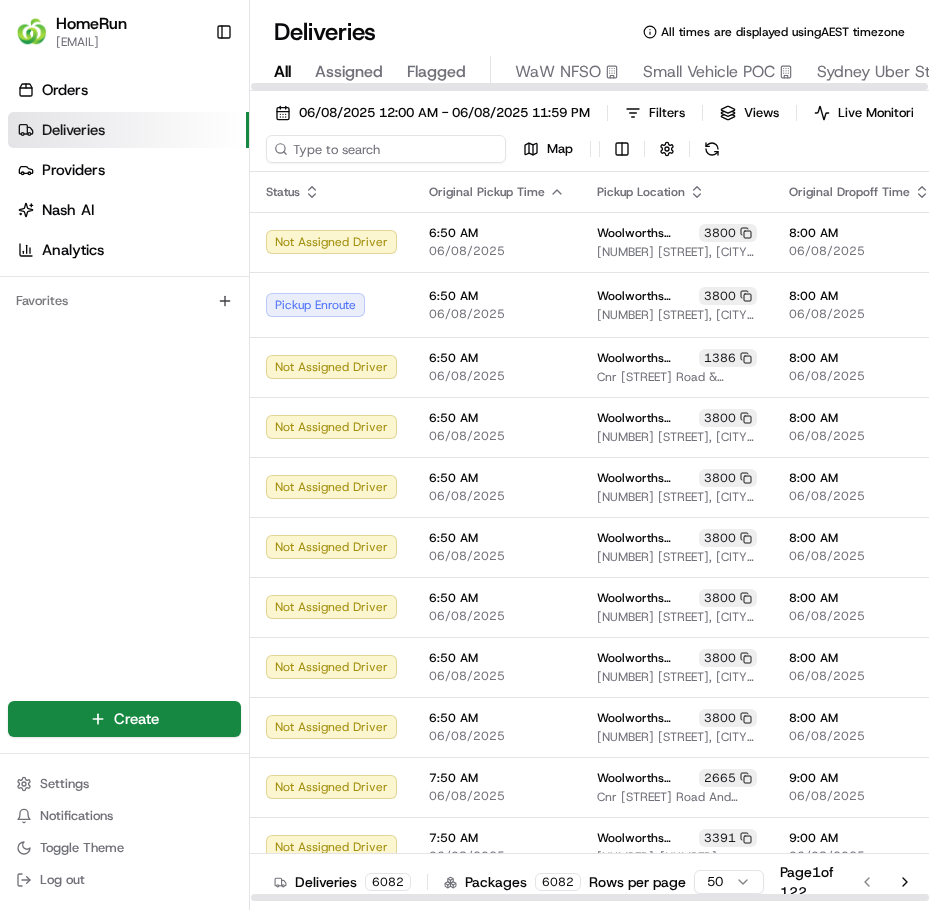 click at bounding box center [386, 149] 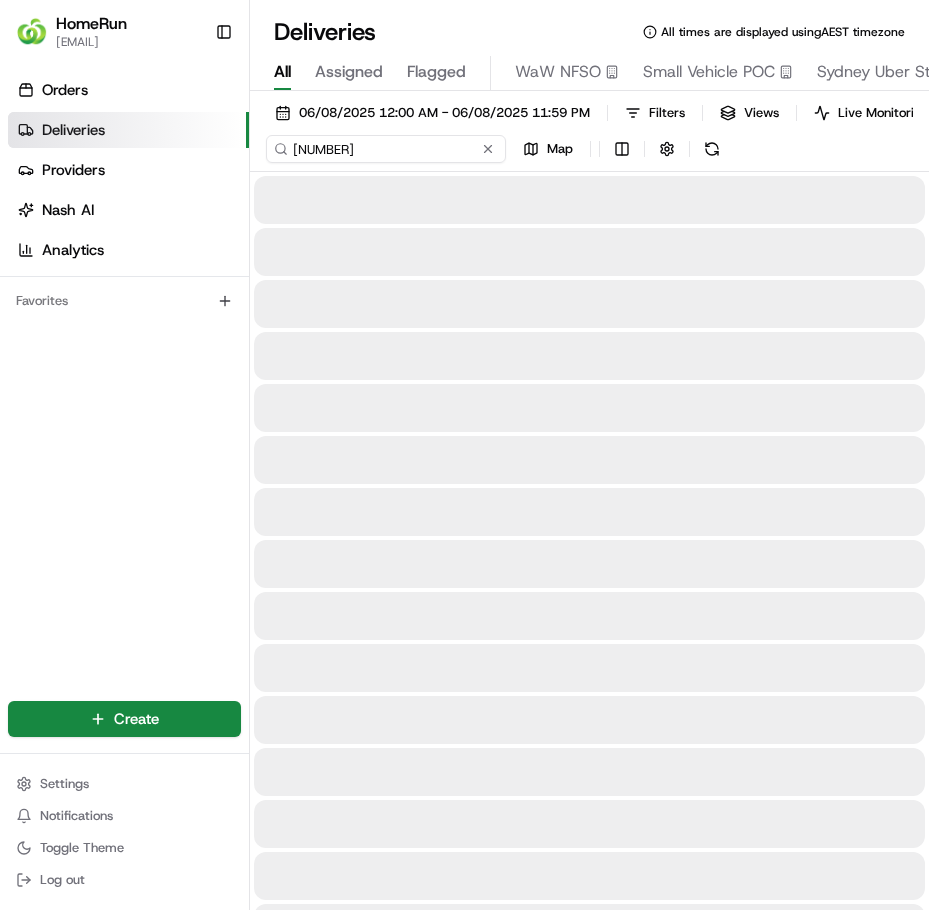 type on "[NUMBER]" 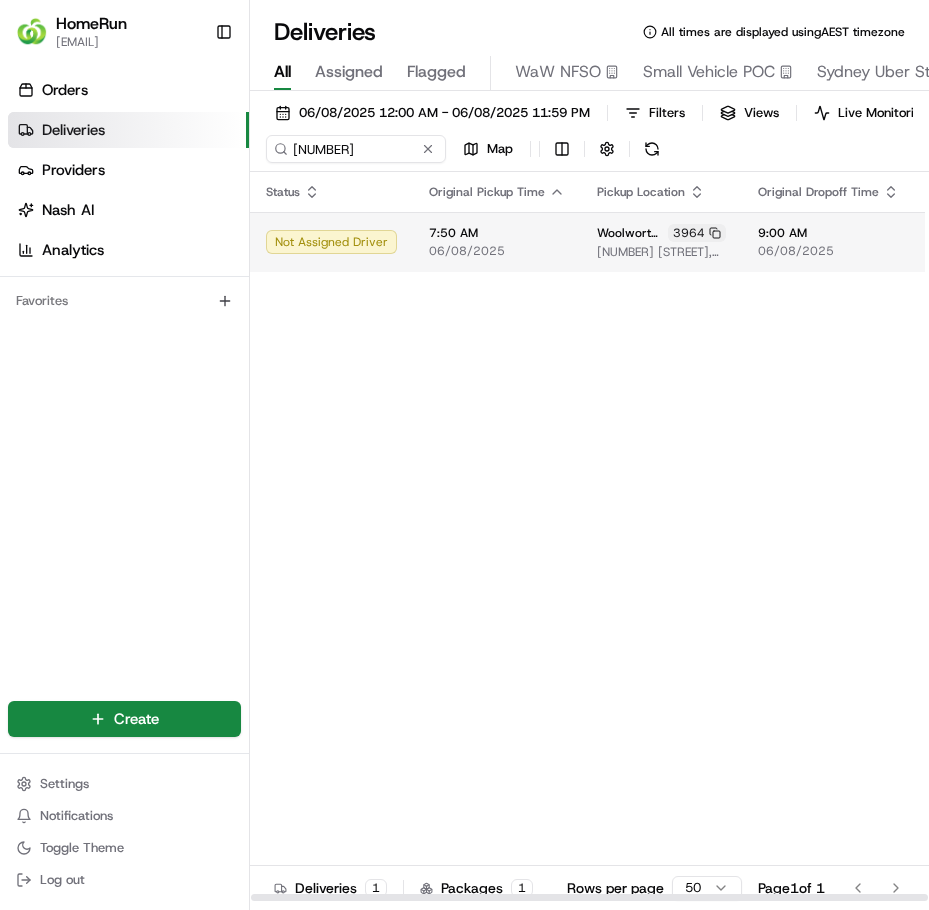 click on "7:50 AM" at bounding box center [497, 233] 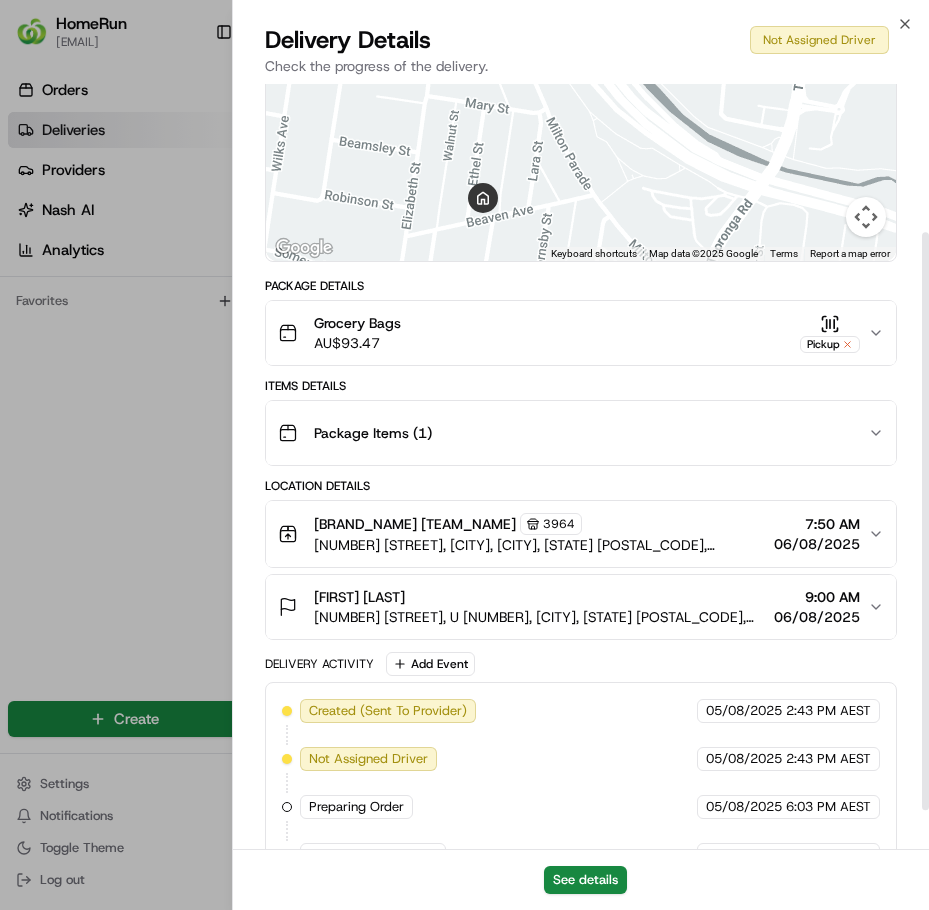 scroll, scrollTop: 0, scrollLeft: 0, axis: both 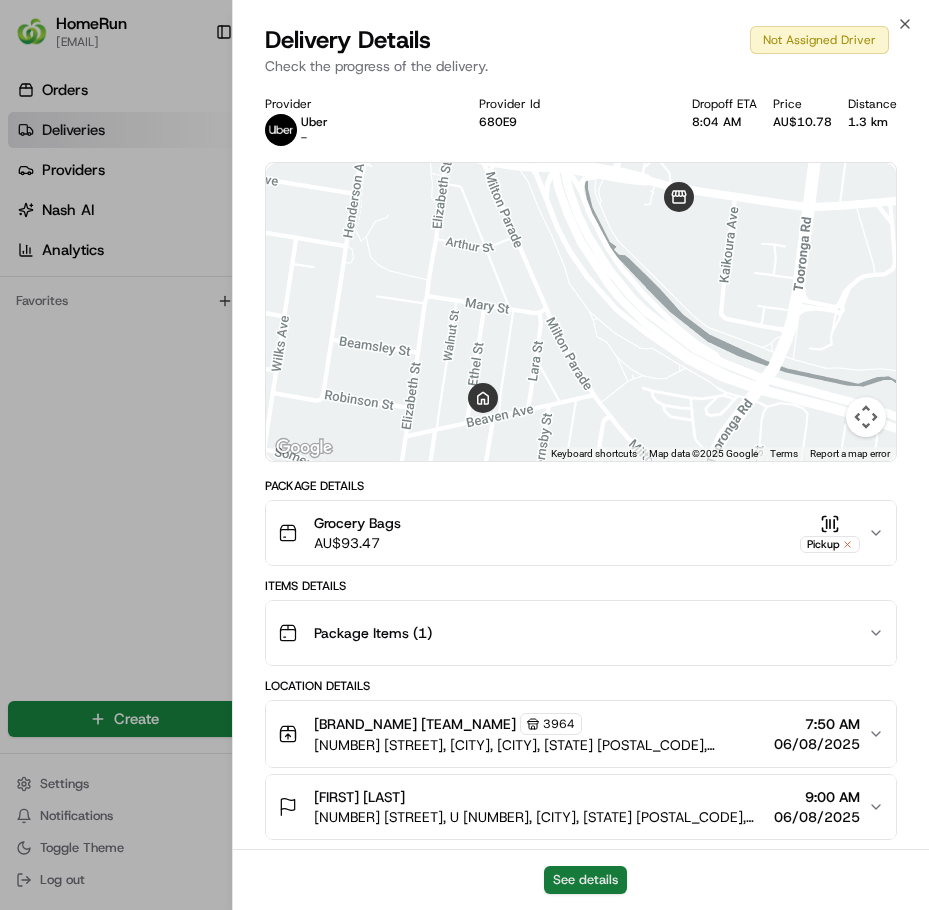 click on "See details" at bounding box center [585, 880] 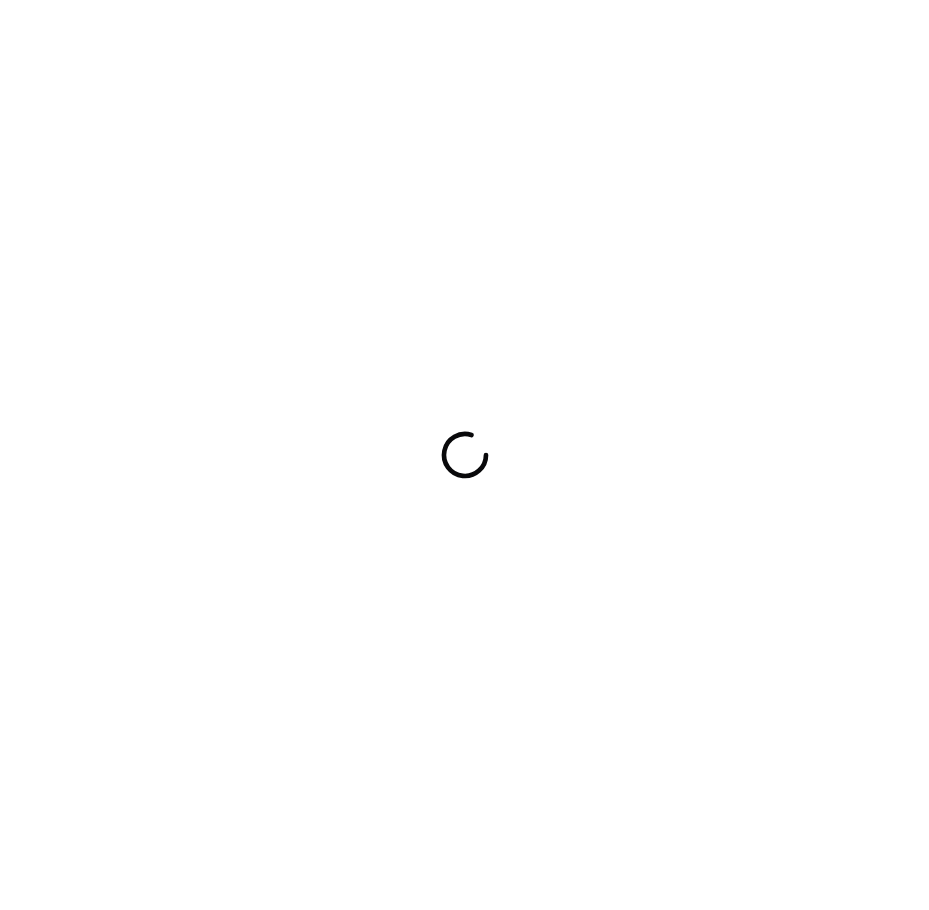 scroll, scrollTop: 0, scrollLeft: 0, axis: both 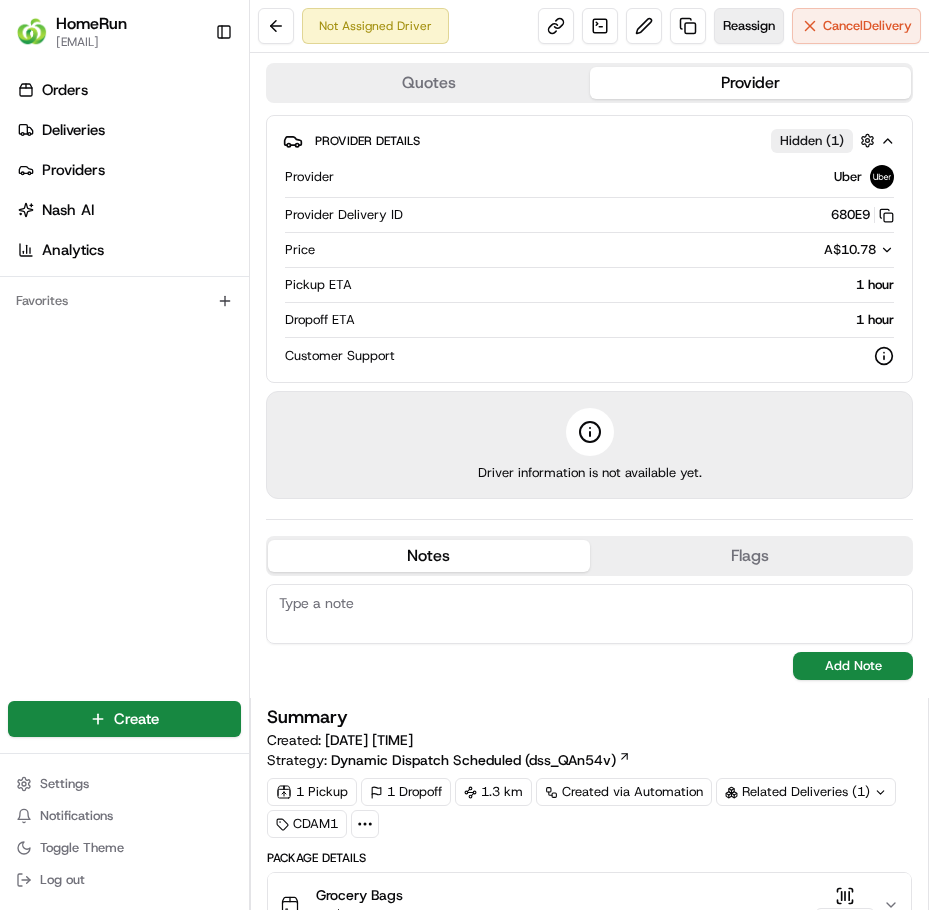 click on "Reassign" at bounding box center [749, 26] 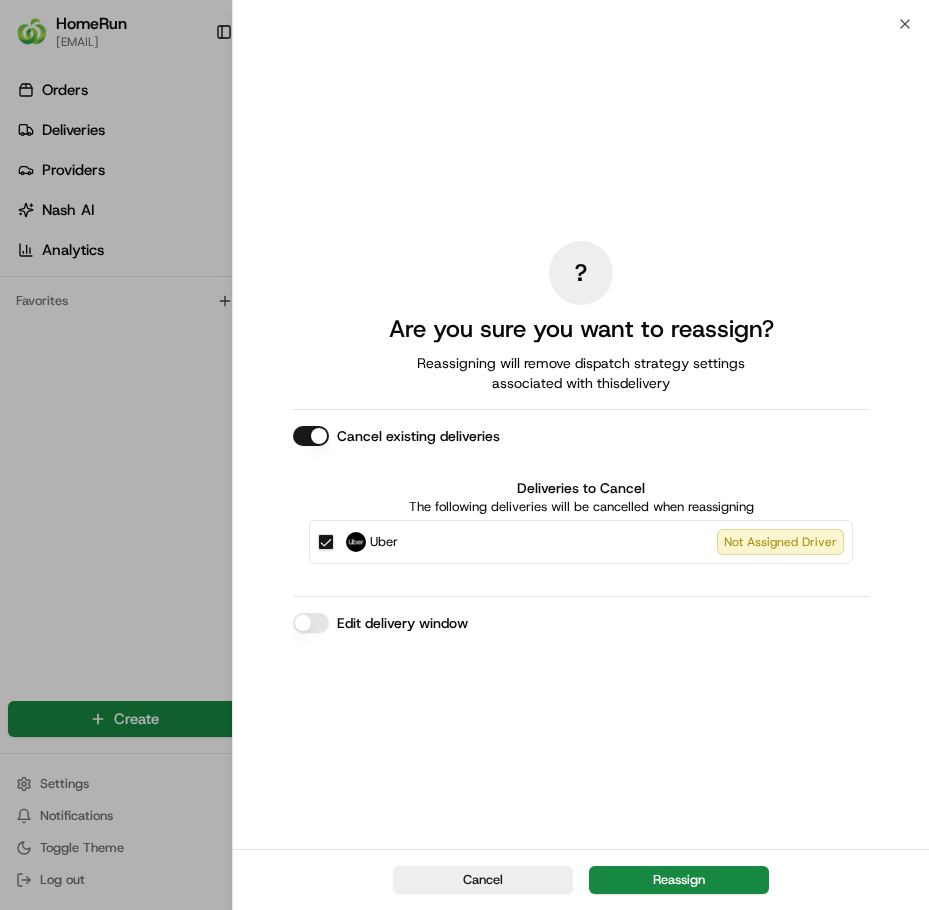 click on "Edit delivery window" at bounding box center [311, 623] 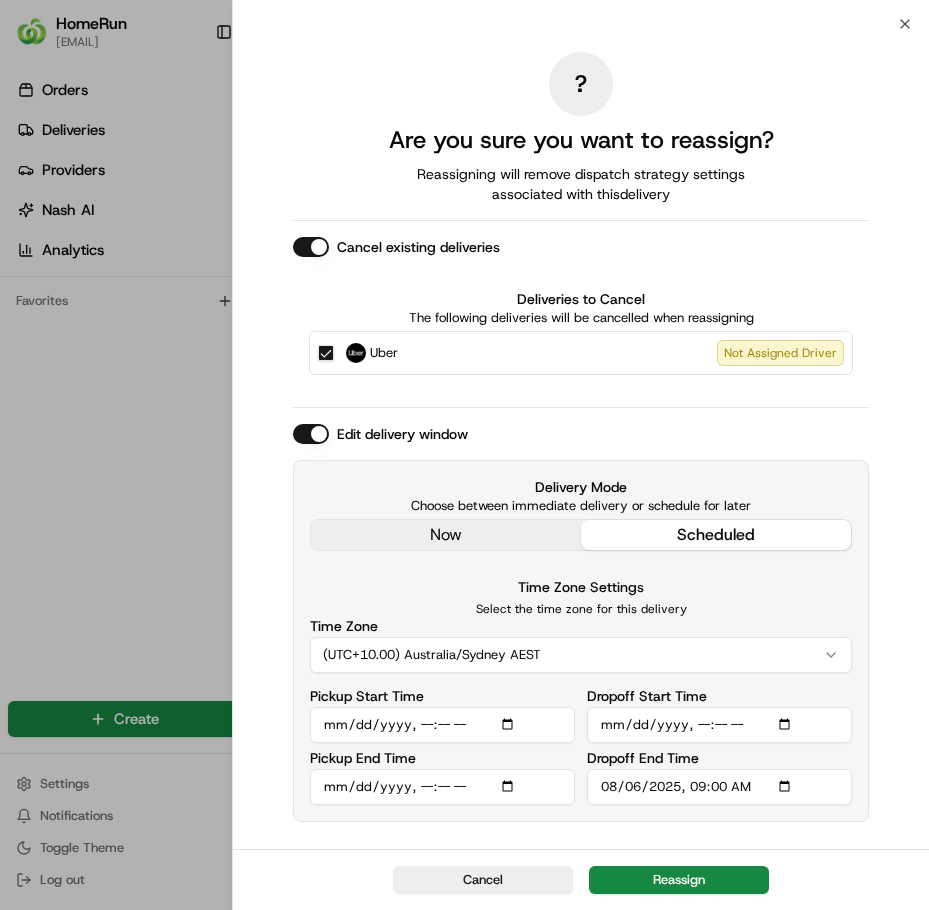 click on "Pickup Start Time" at bounding box center [442, 725] 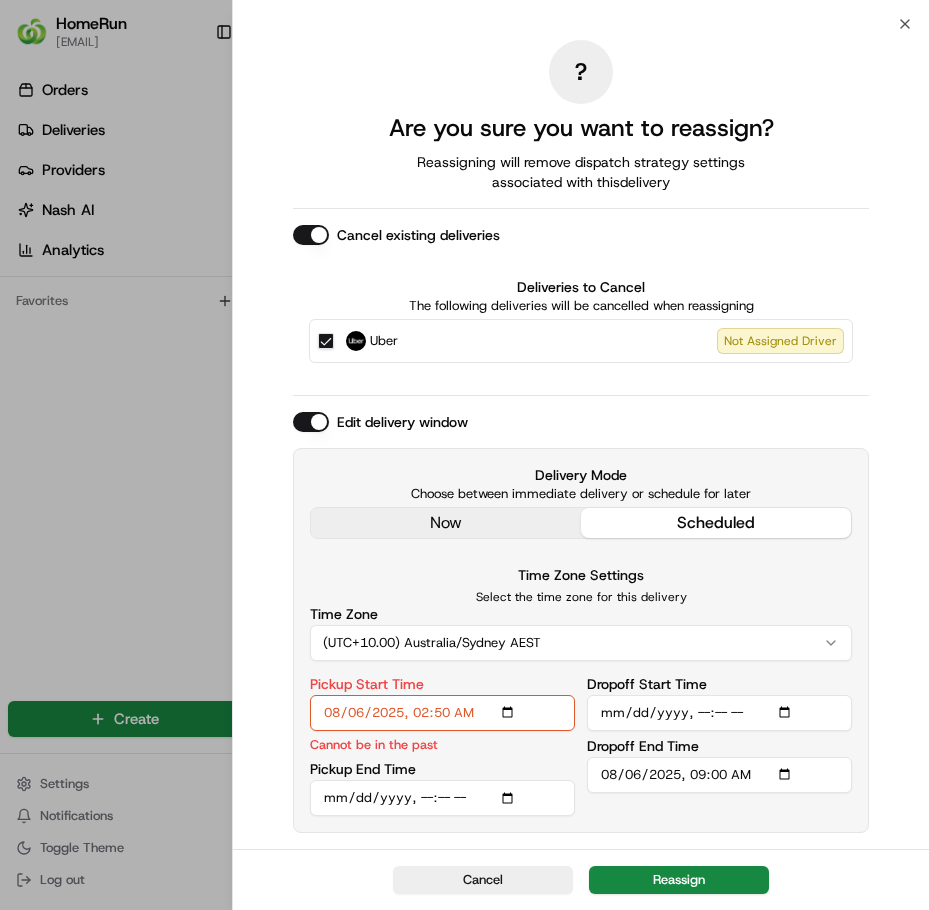 click on "Pickup Start Time" at bounding box center [442, 713] 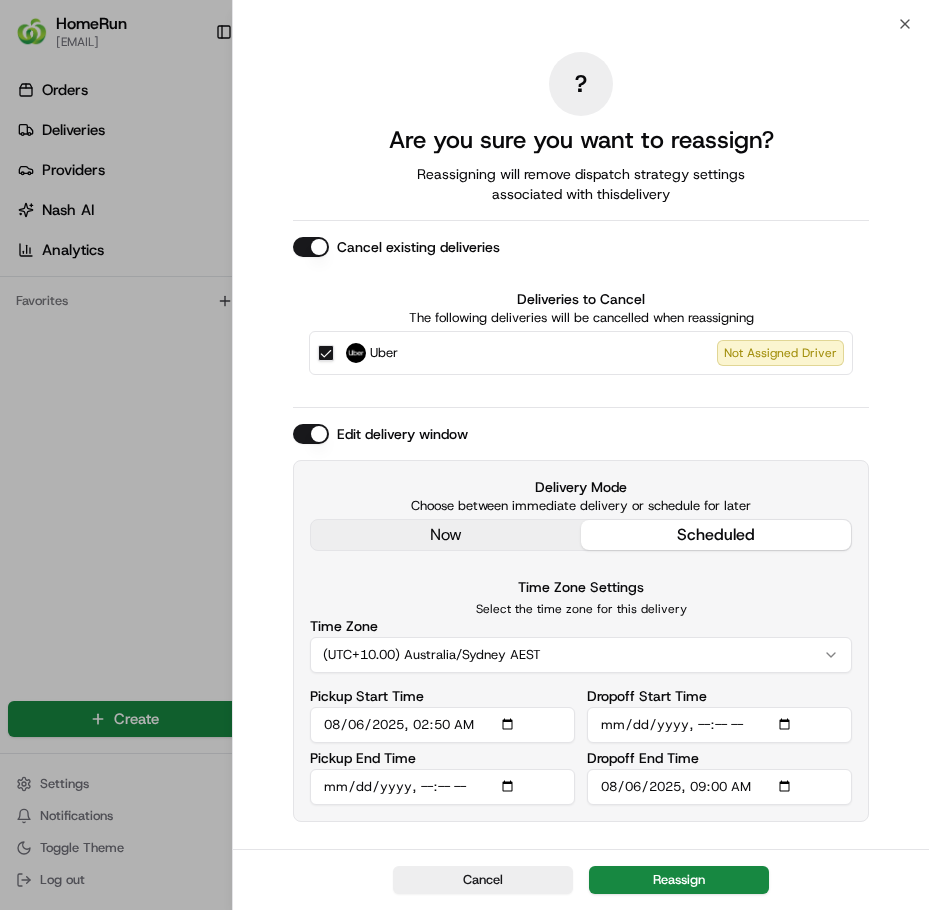 click on "Pickup Start Time" at bounding box center [442, 725] 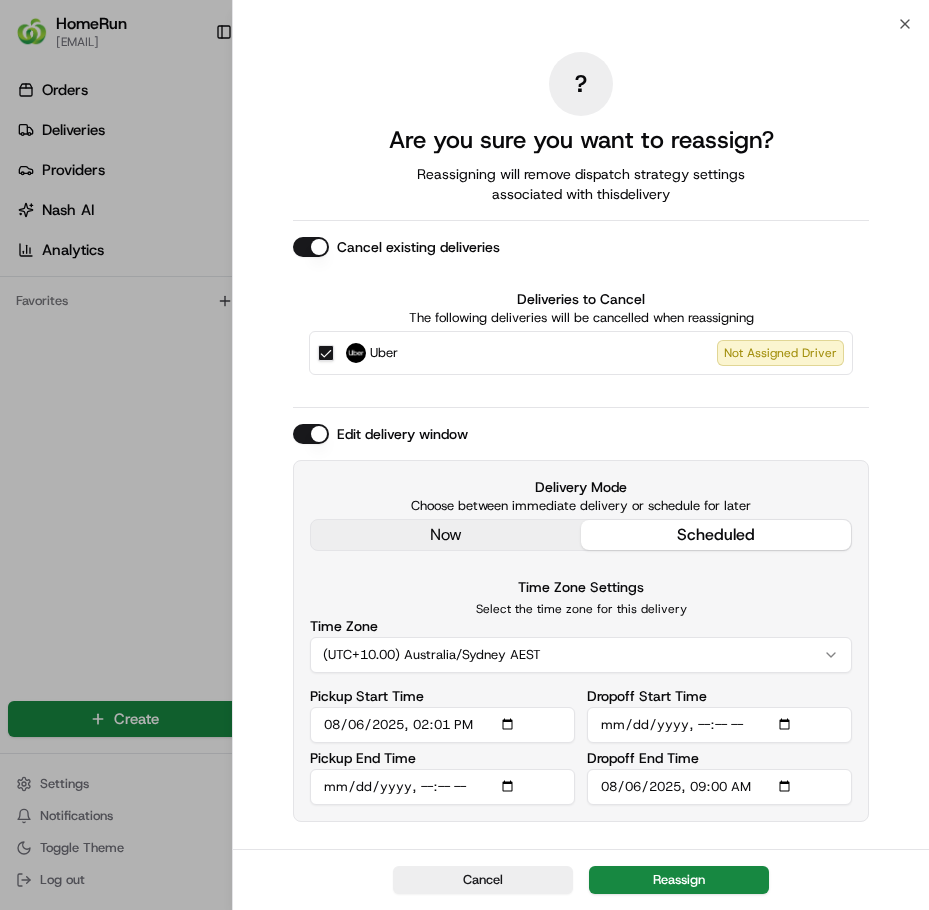 type on "[DATETIME]" 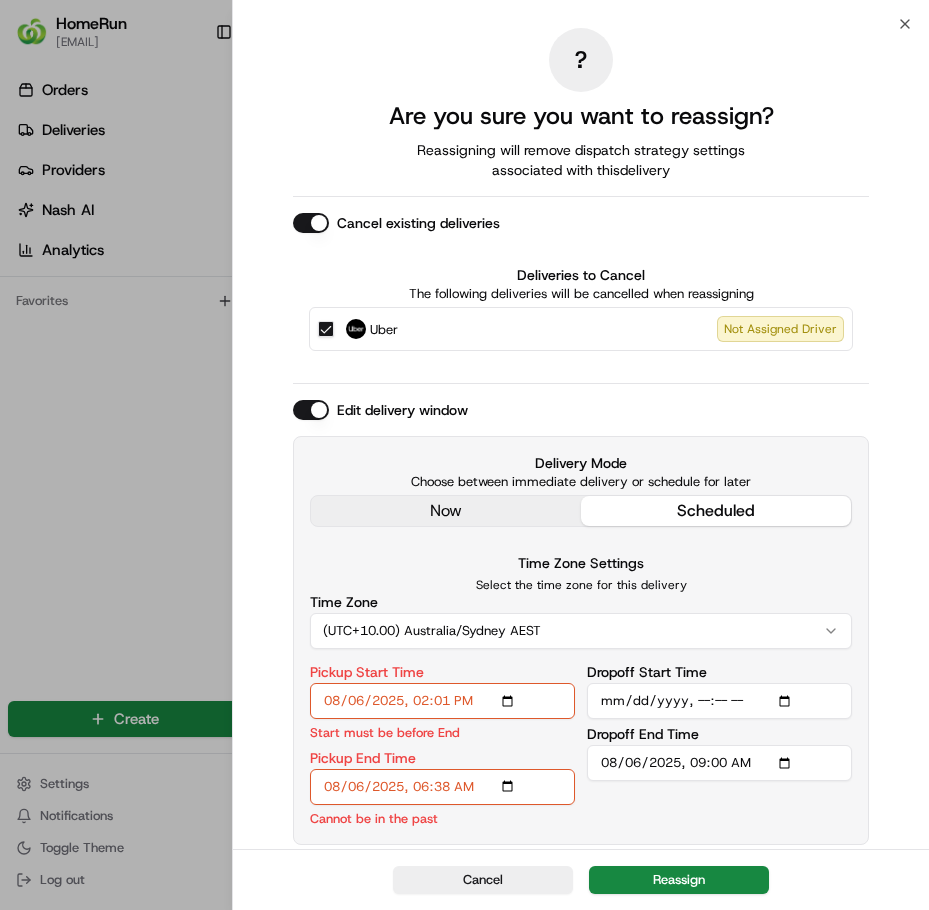 click on "Pickup End Time" at bounding box center (442, 787) 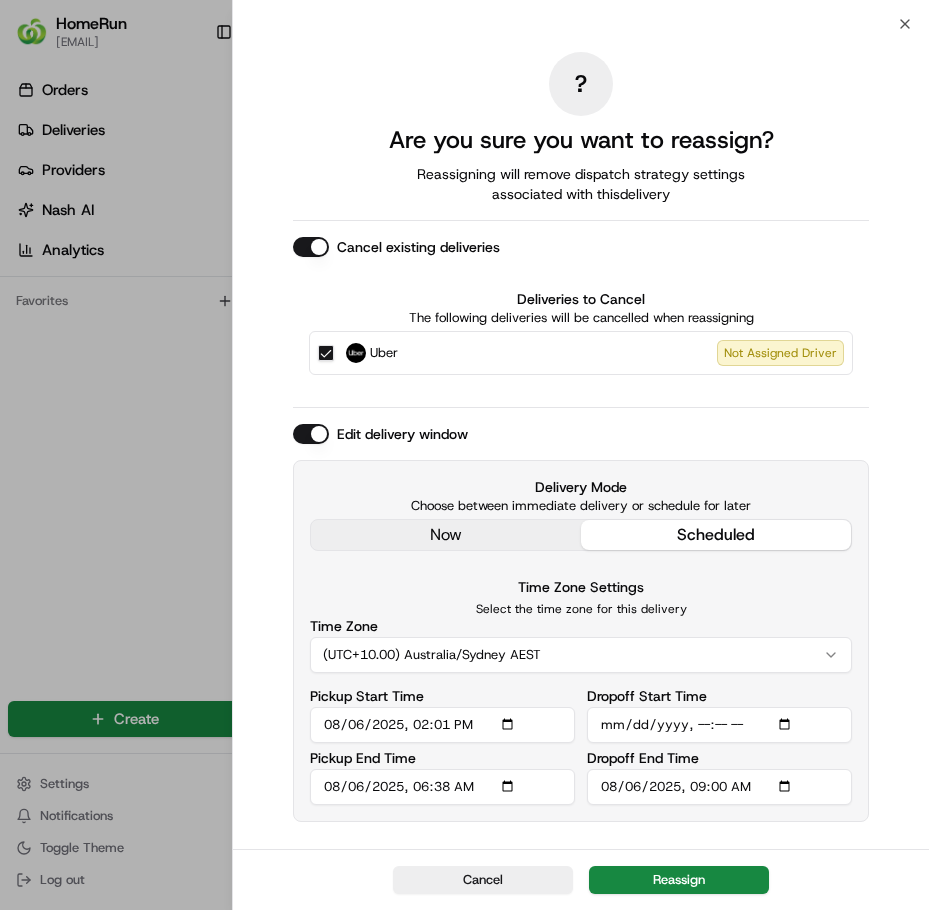 click on "Pickup End Time" at bounding box center [442, 787] 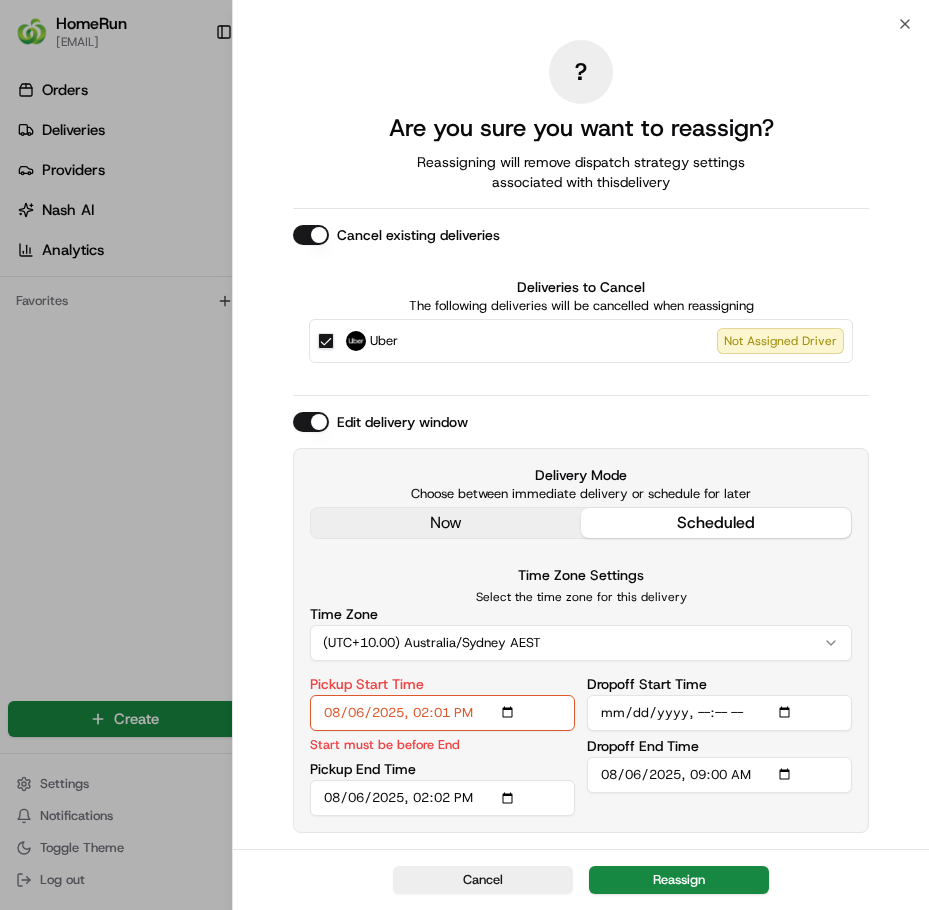 type on "[DATETIME]" 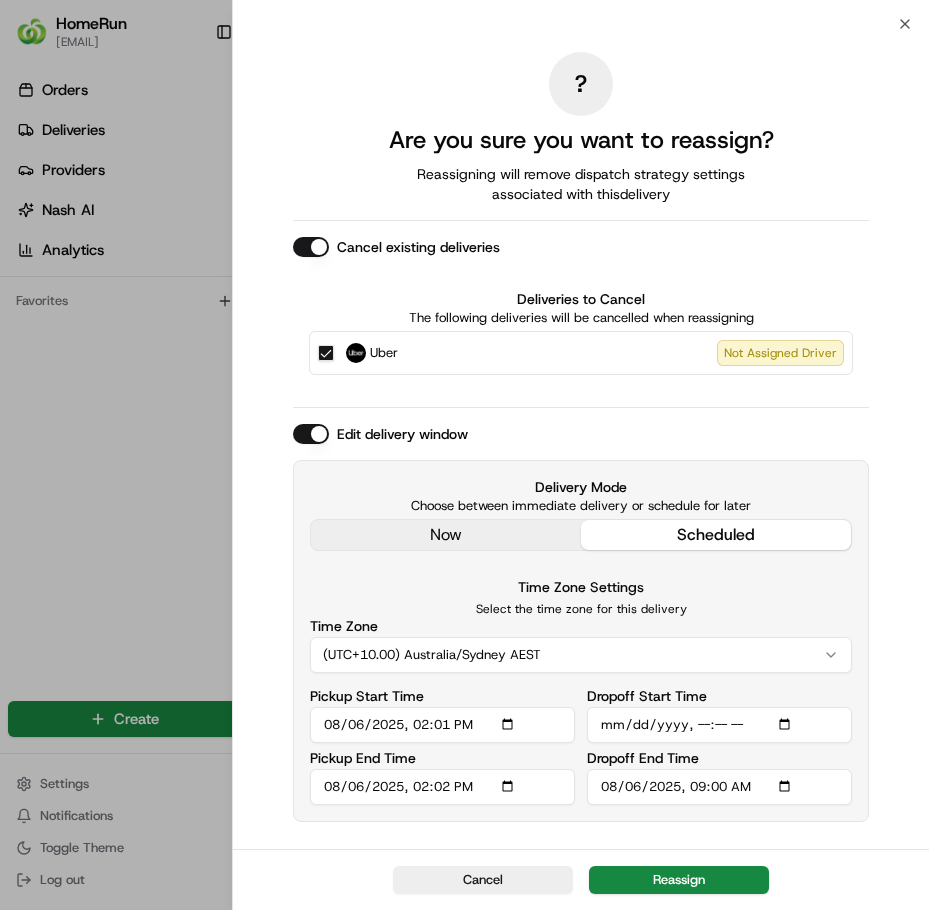 click on "Dropoff Start Time" at bounding box center [719, 725] 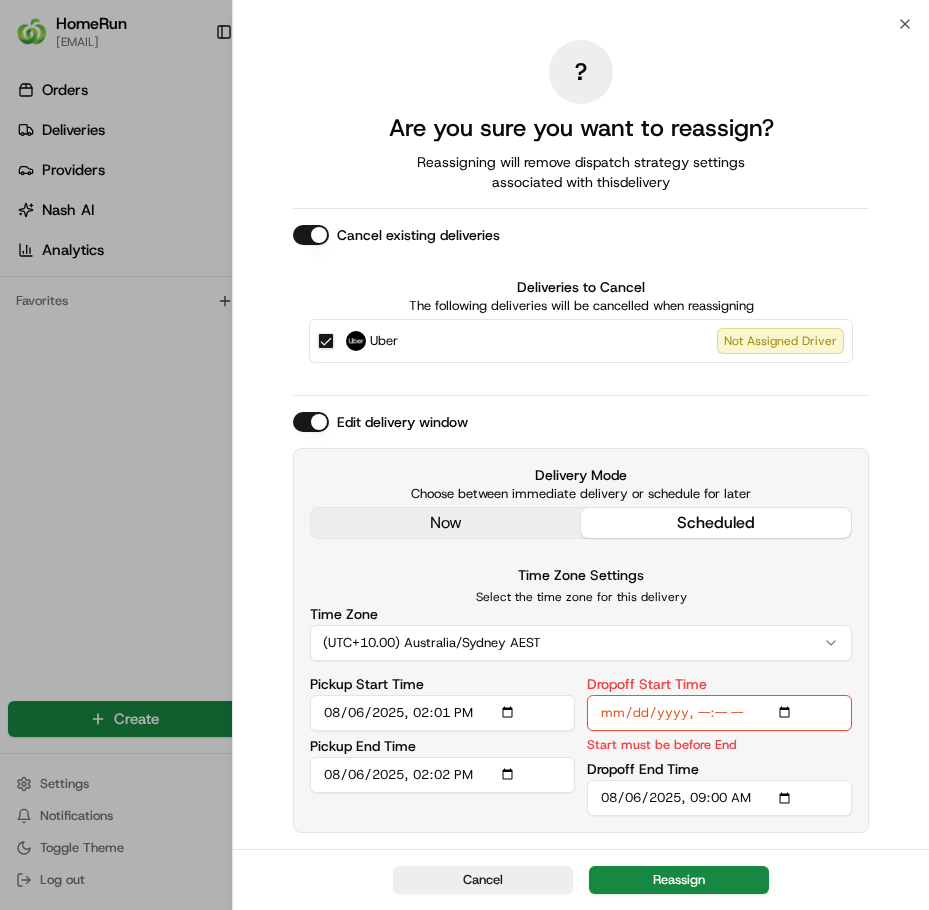 click on "Dropoff End Time" at bounding box center (719, 798) 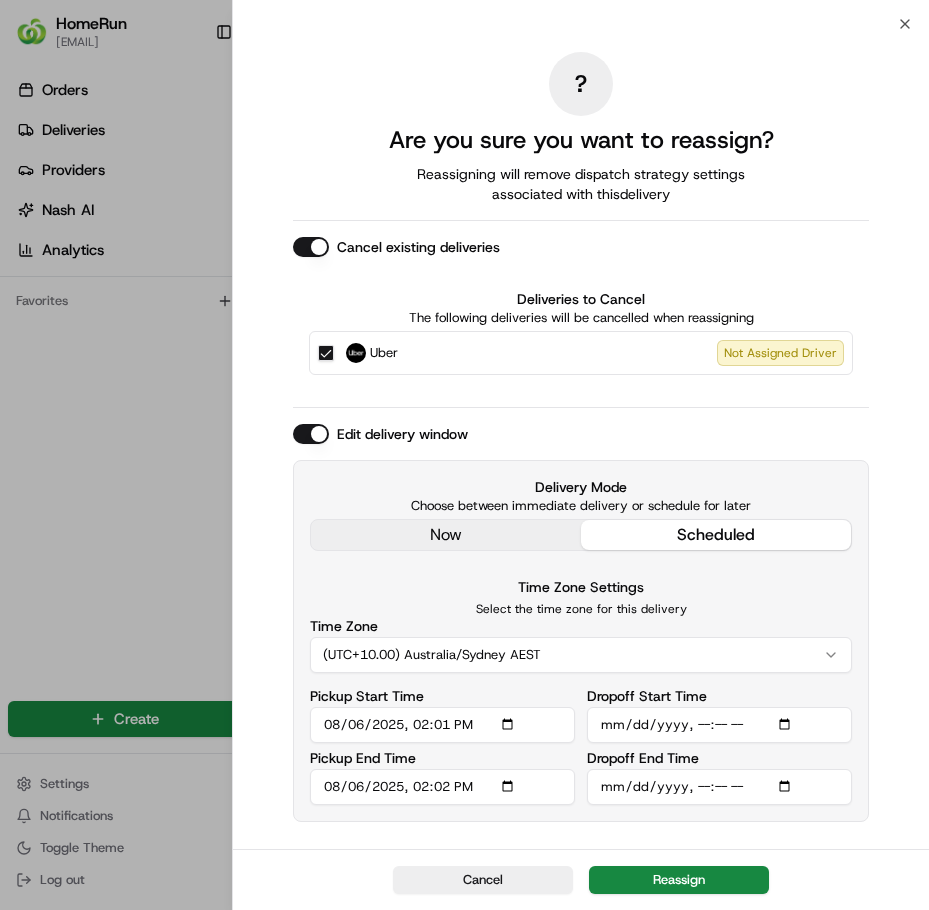 click on "Dropoff Start Time" at bounding box center (719, 725) 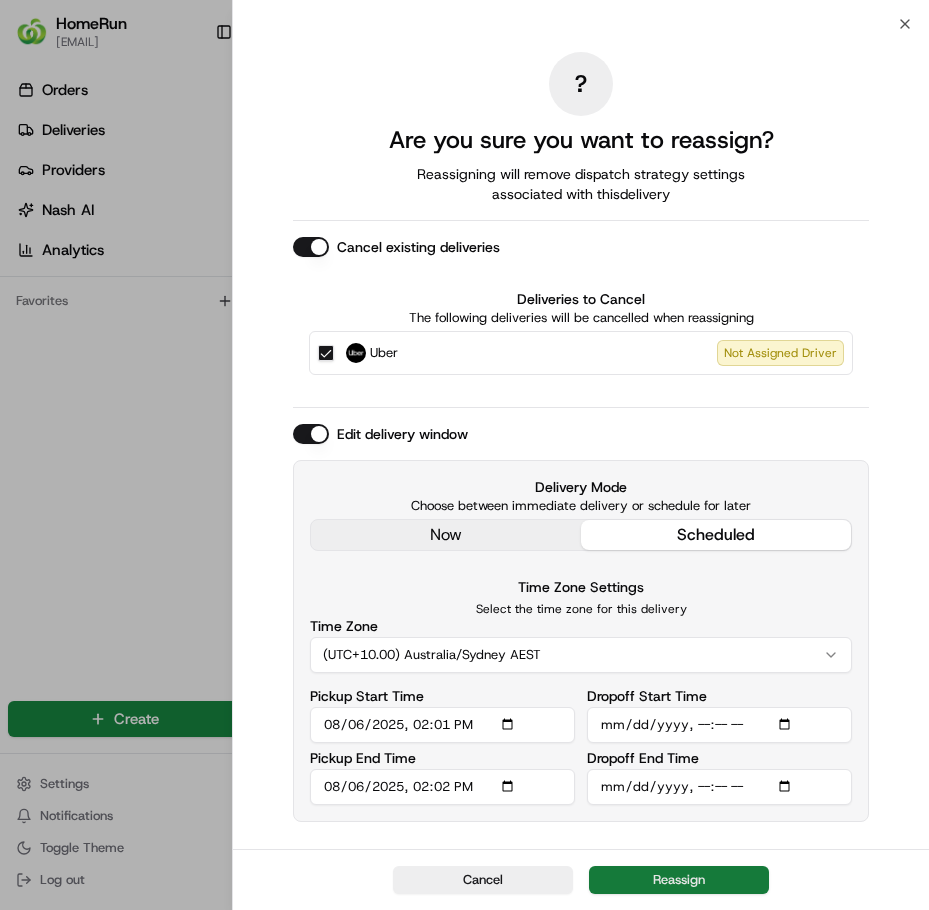 click on "Reassign" at bounding box center (679, 880) 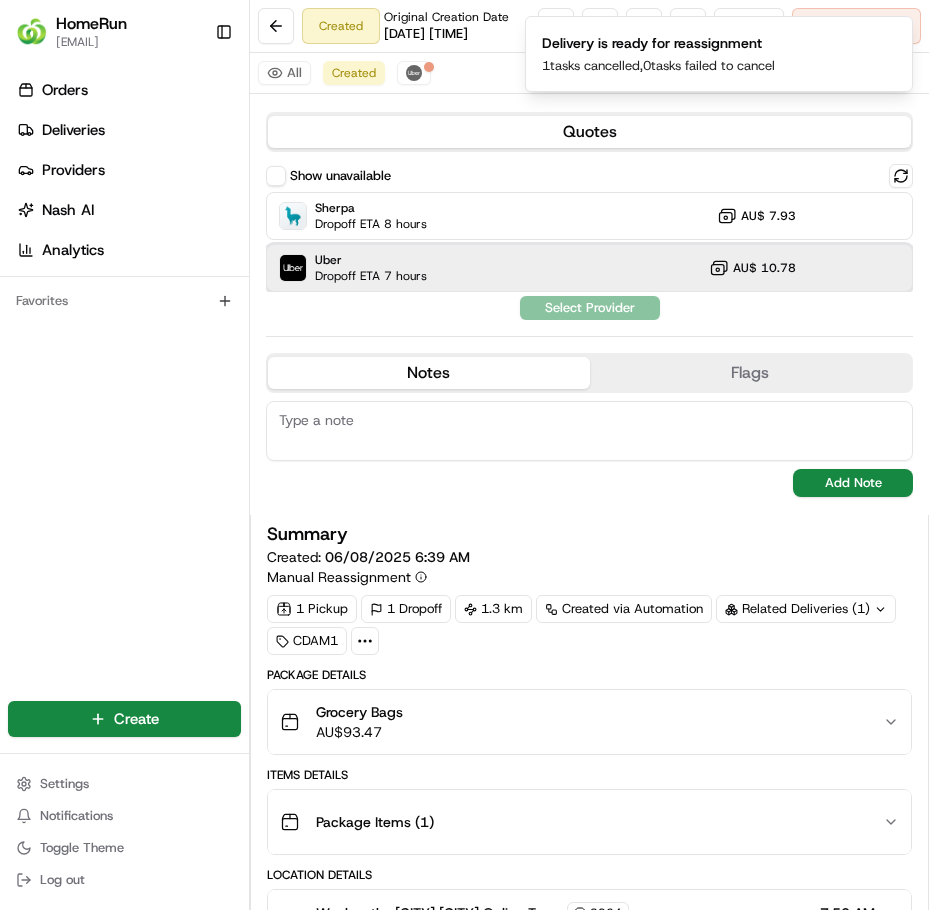 click on "Uber Dropoff ETA   7 hours AU$   10.78" at bounding box center (589, 268) 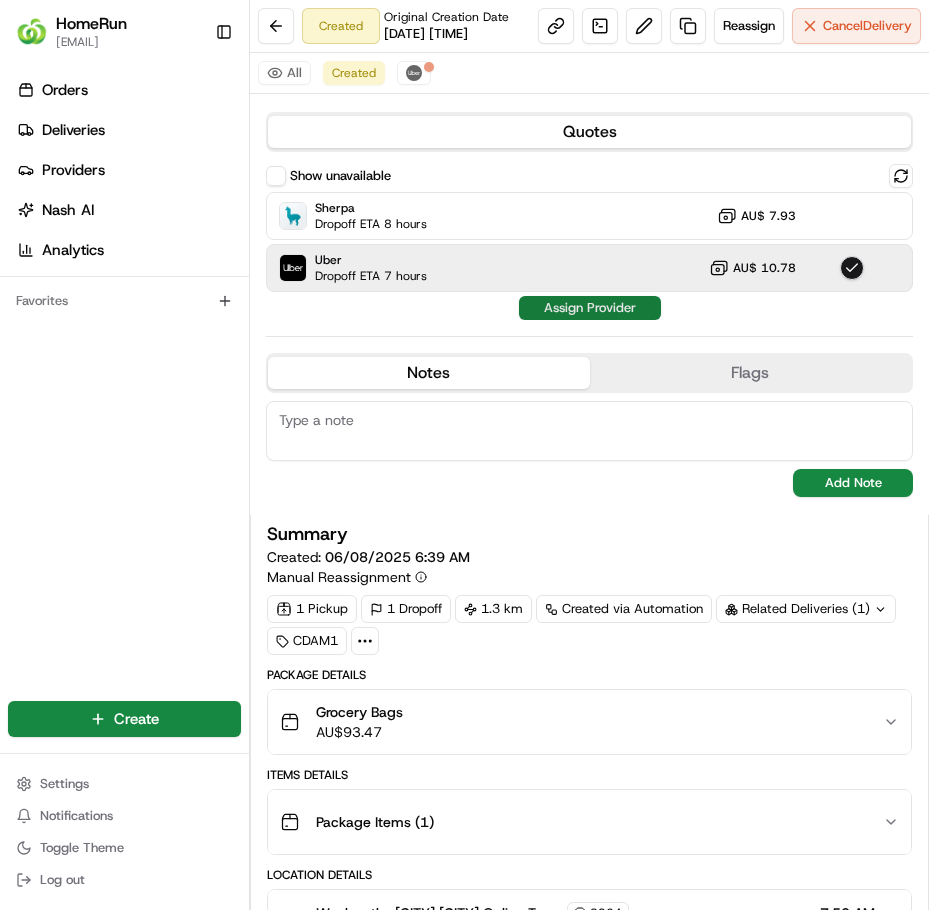 click on "Assign Provider" at bounding box center [590, 308] 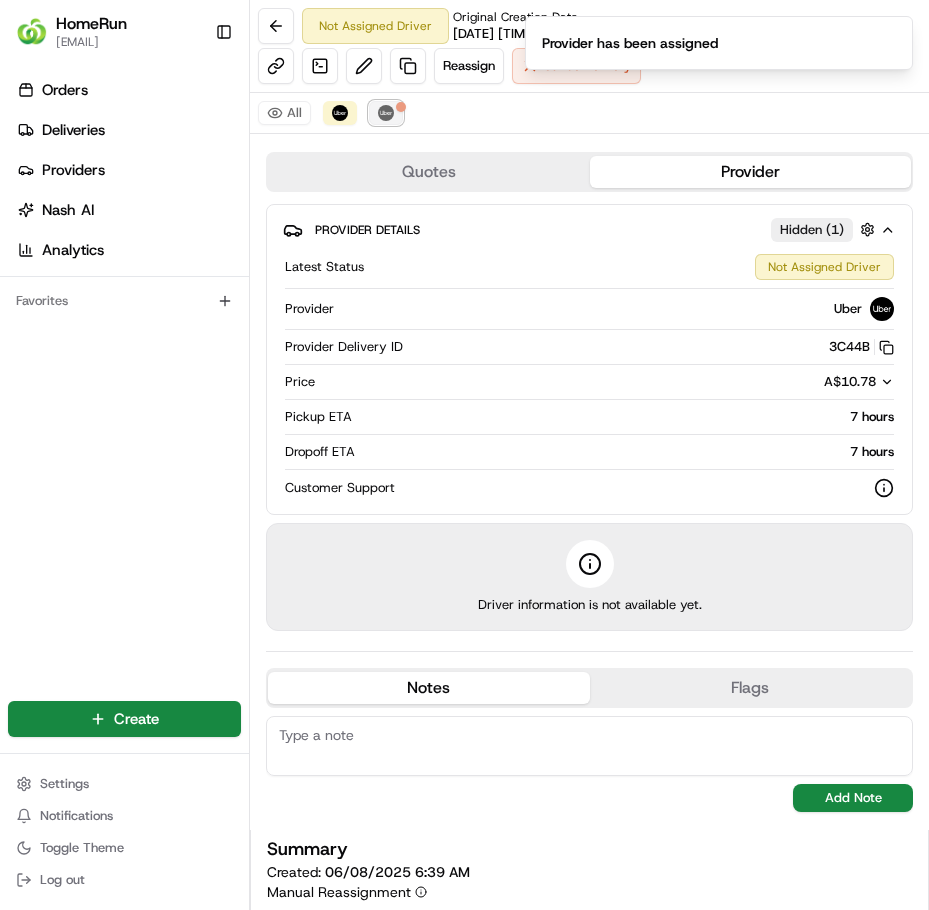 click on "Uber" at bounding box center (386, 113) 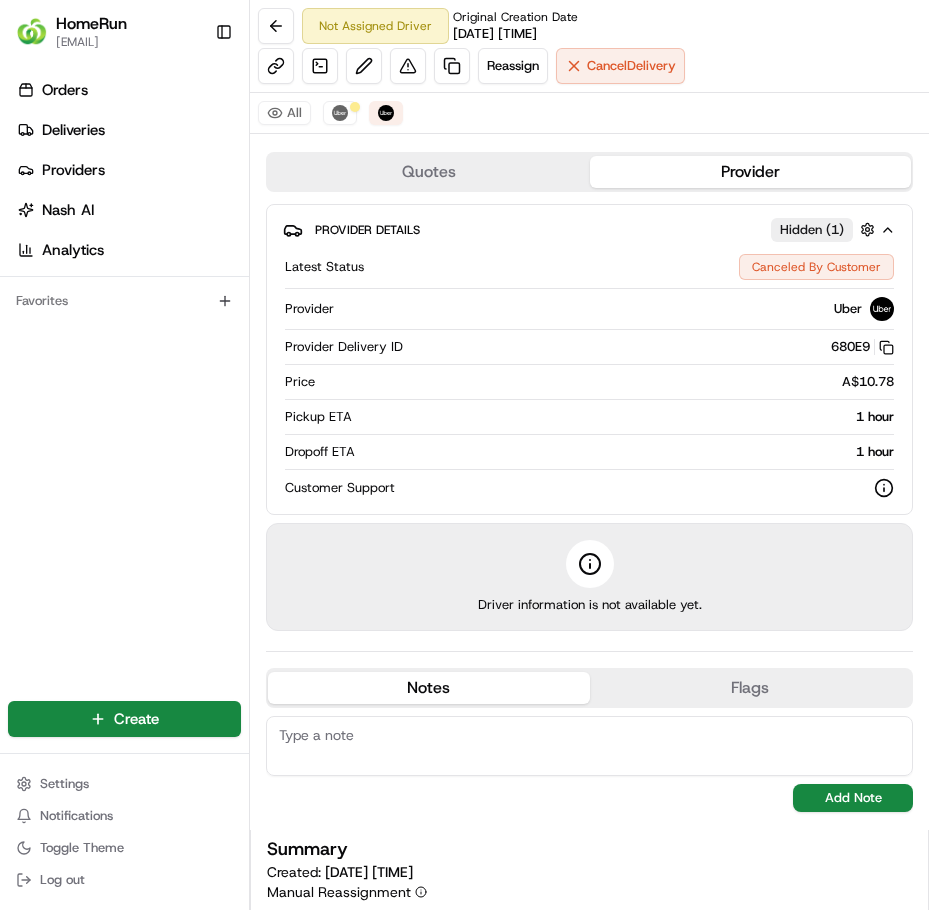 click on "All Uber Uber" at bounding box center [589, 113] 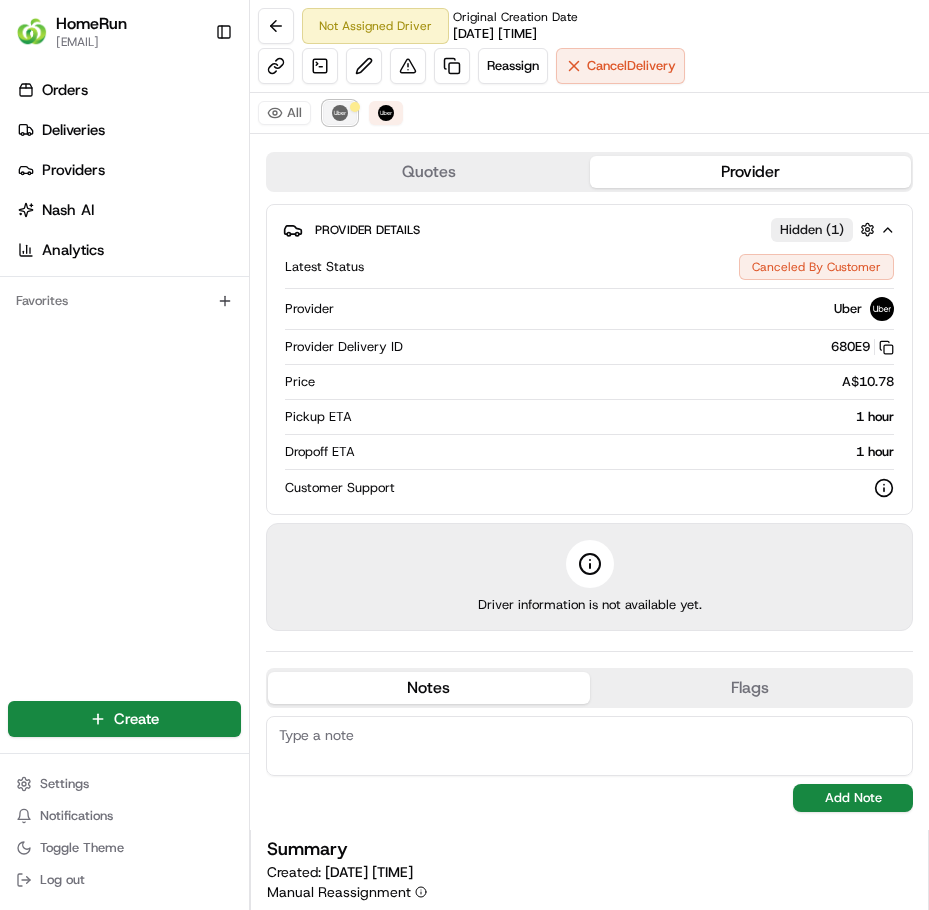 click on "Uber" at bounding box center [340, 113] 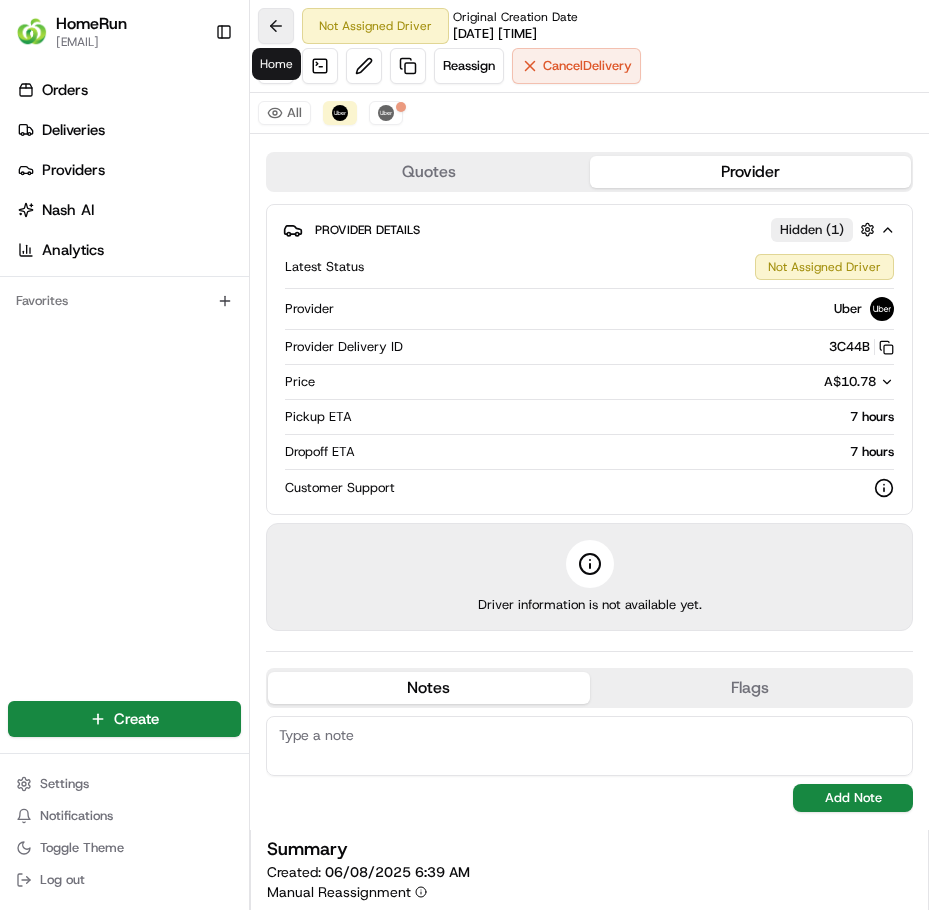 click at bounding box center (276, 26) 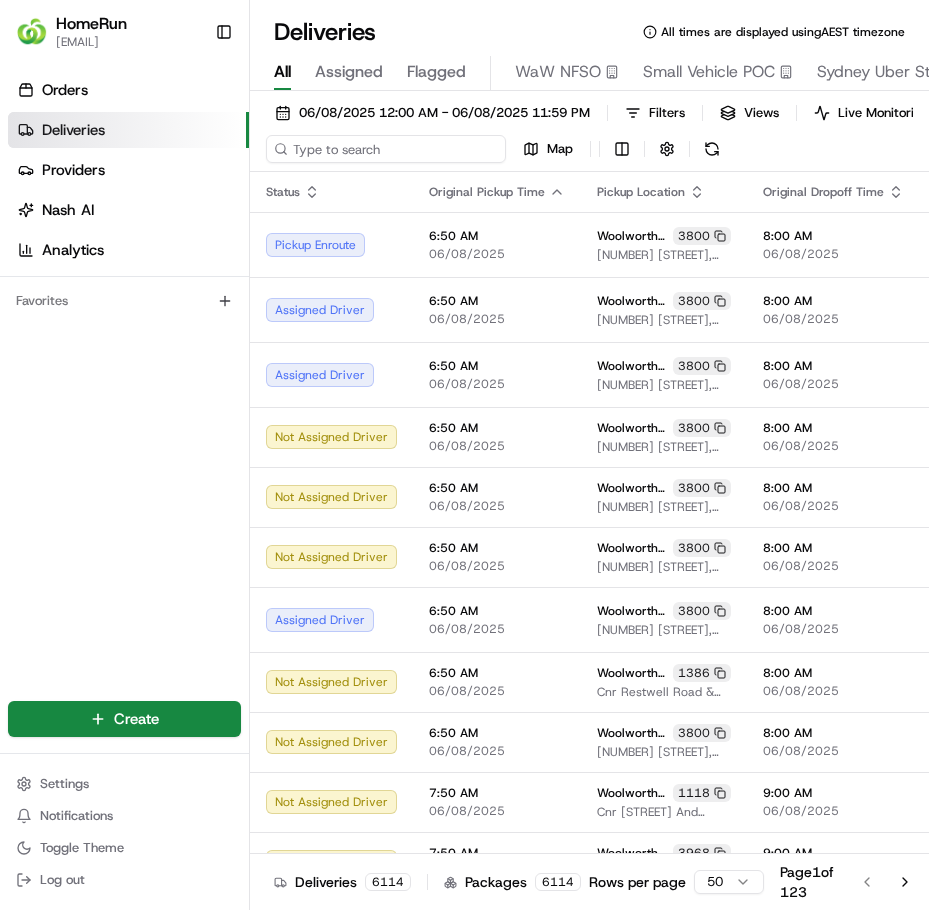click at bounding box center [386, 149] 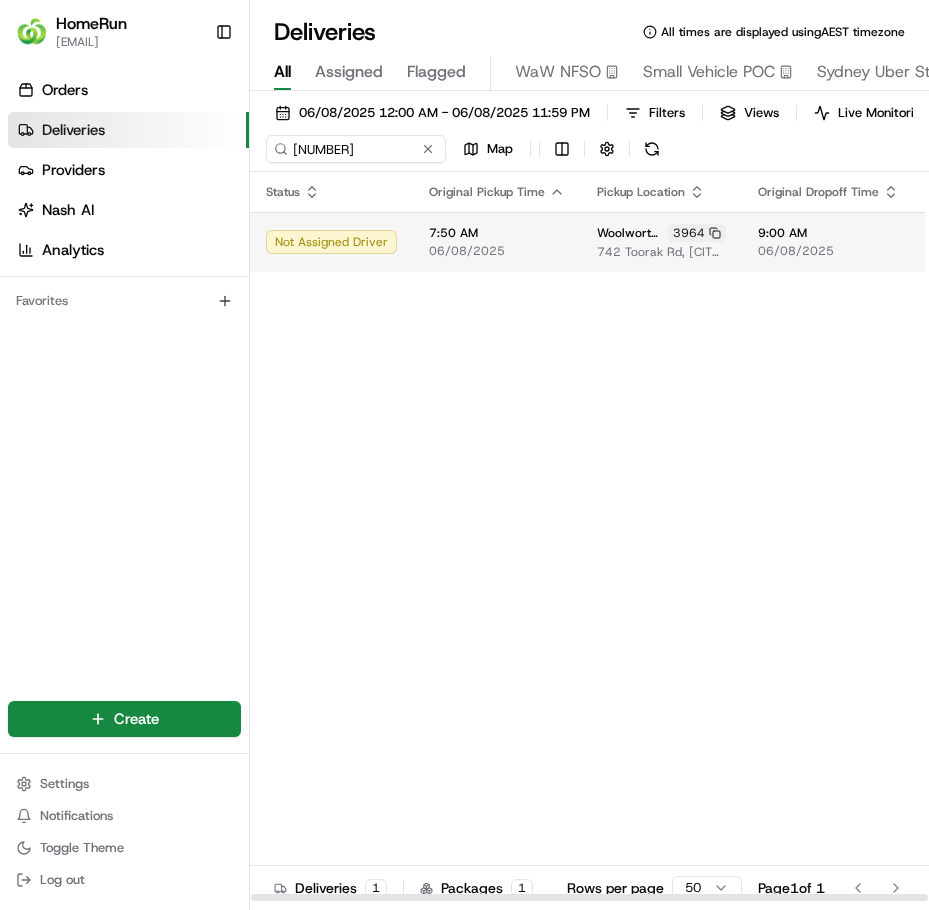 click on "06/08/2025" at bounding box center [497, 251] 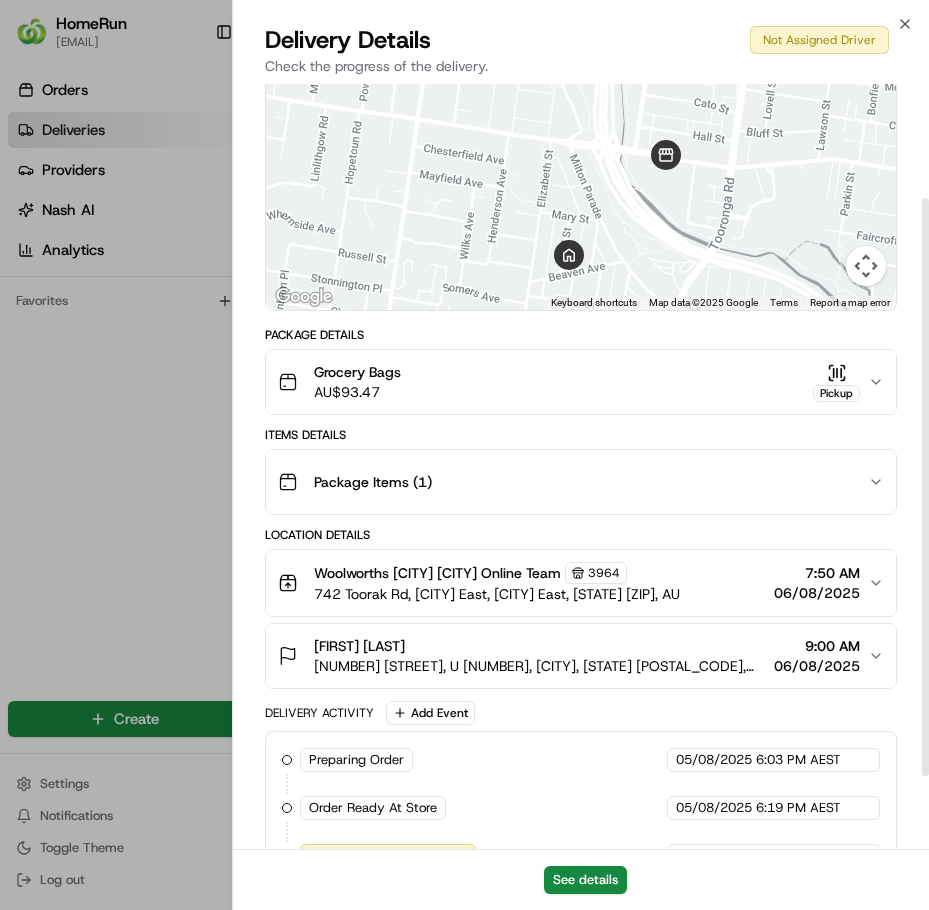 scroll, scrollTop: 200, scrollLeft: 0, axis: vertical 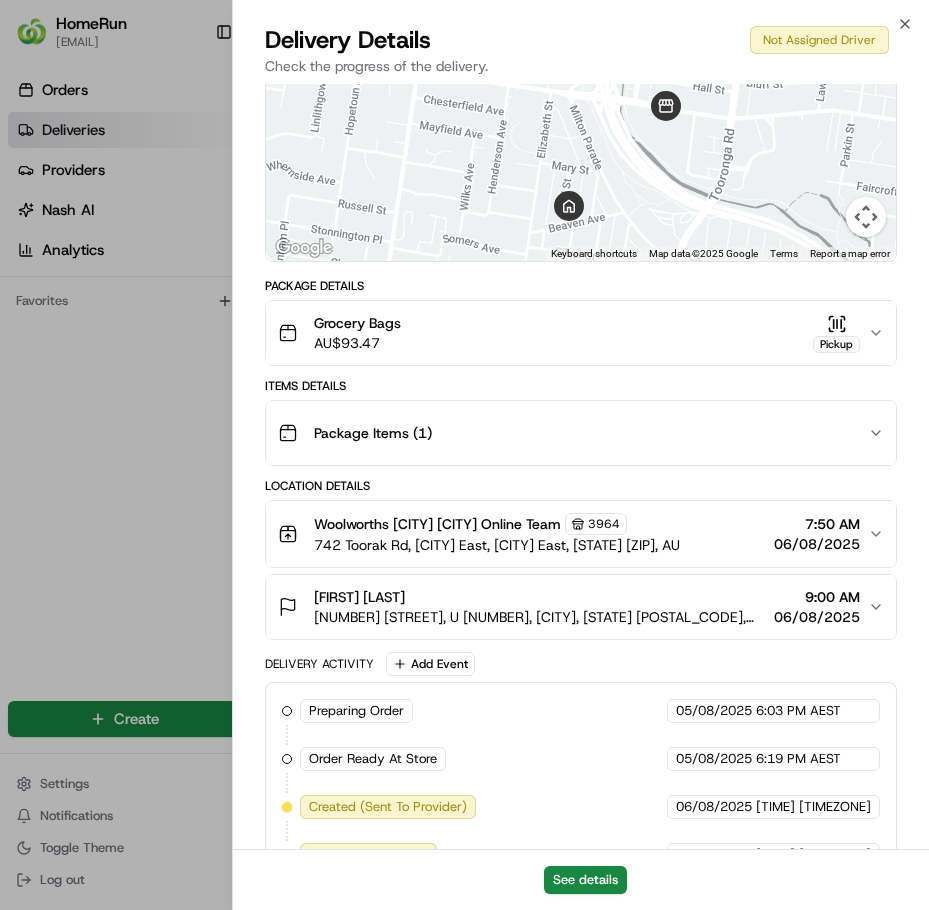 click 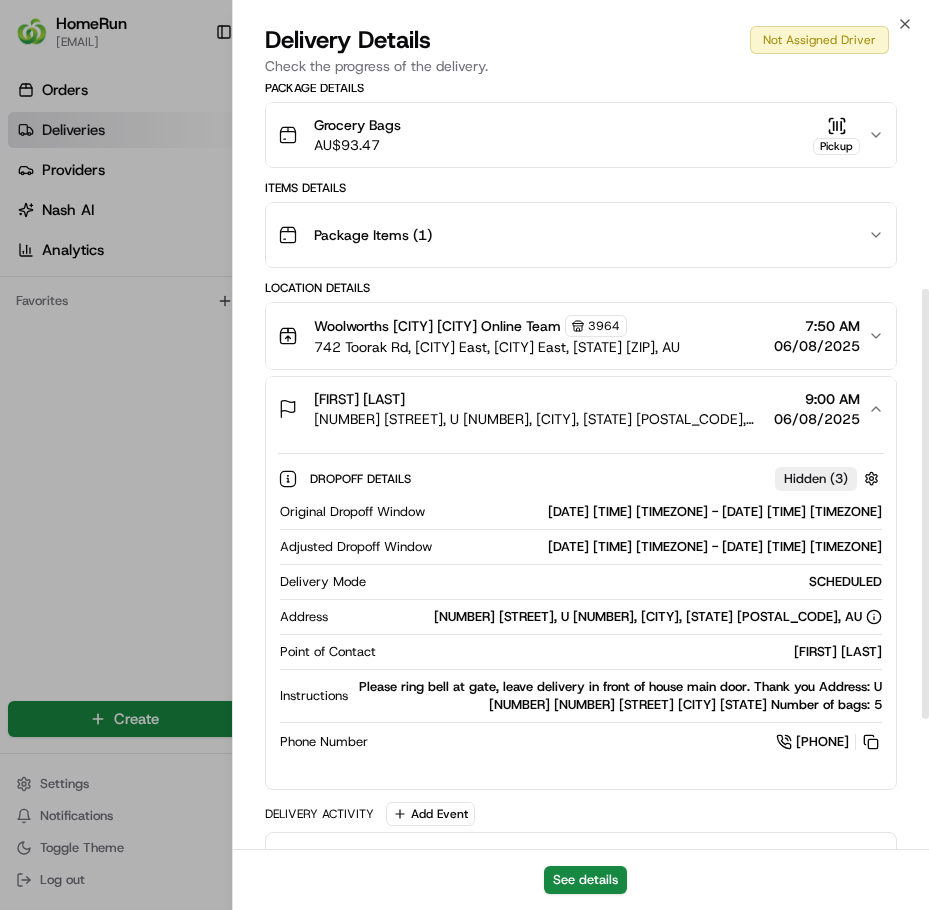 scroll, scrollTop: 400, scrollLeft: 0, axis: vertical 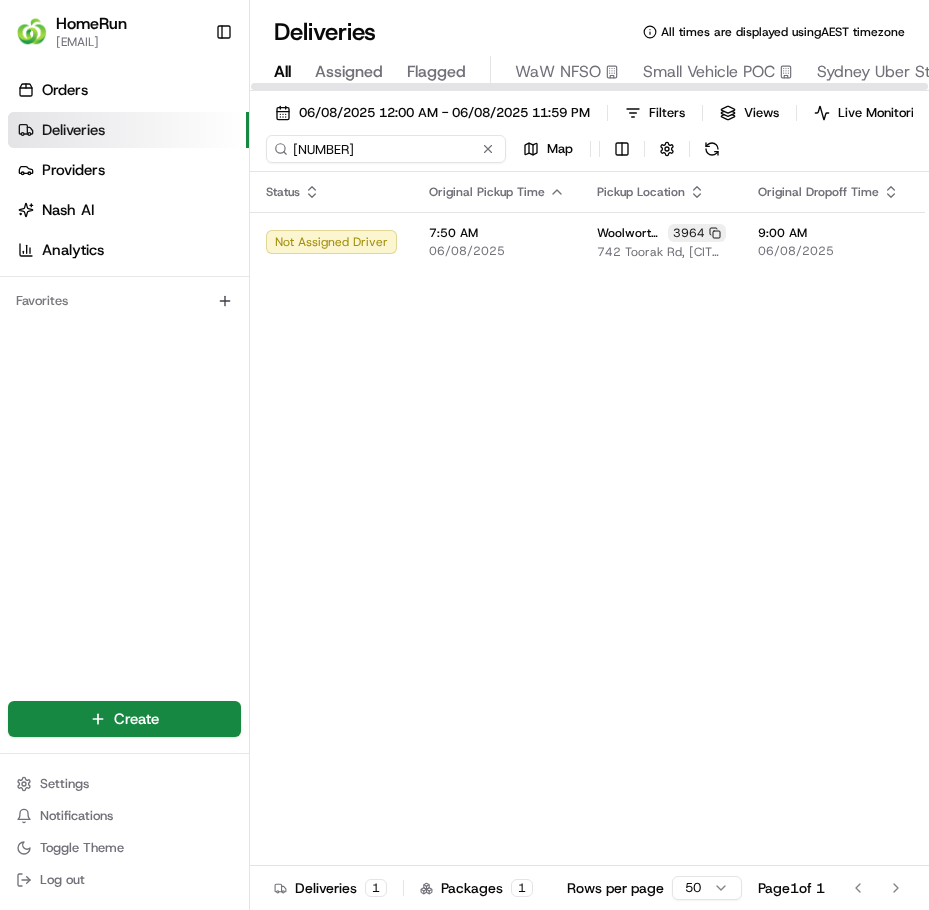 click on "[NUMBER]" at bounding box center (386, 149) 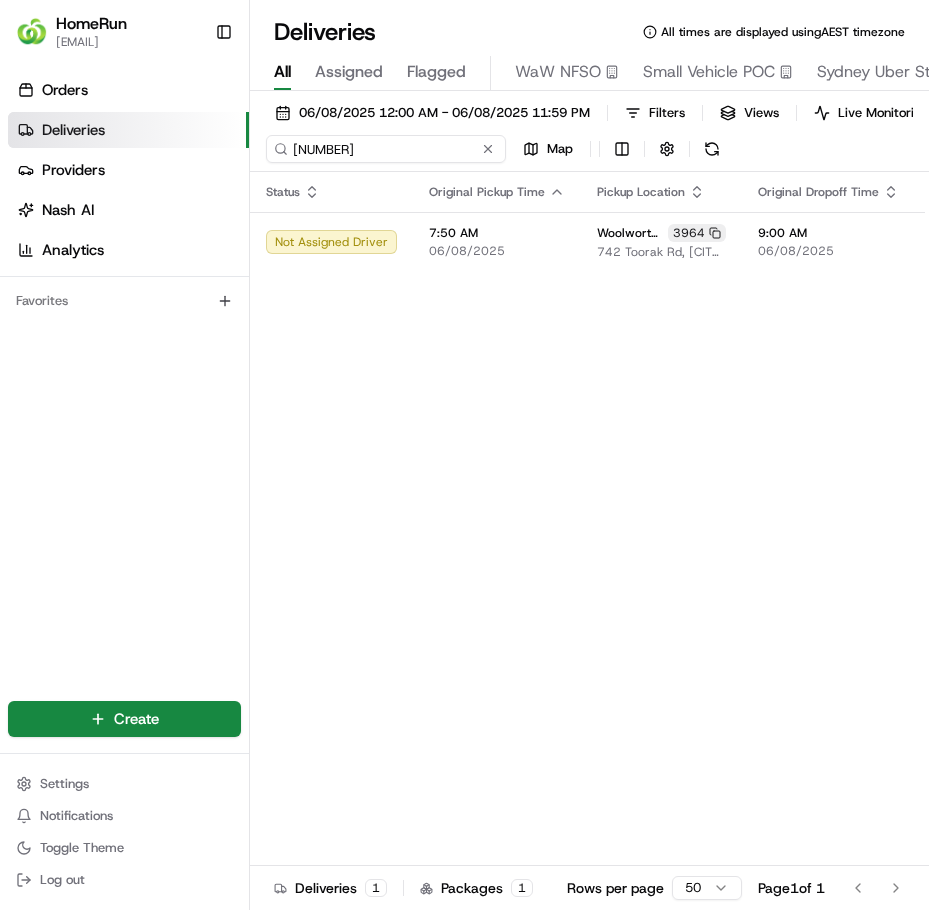 paste on "2332605" 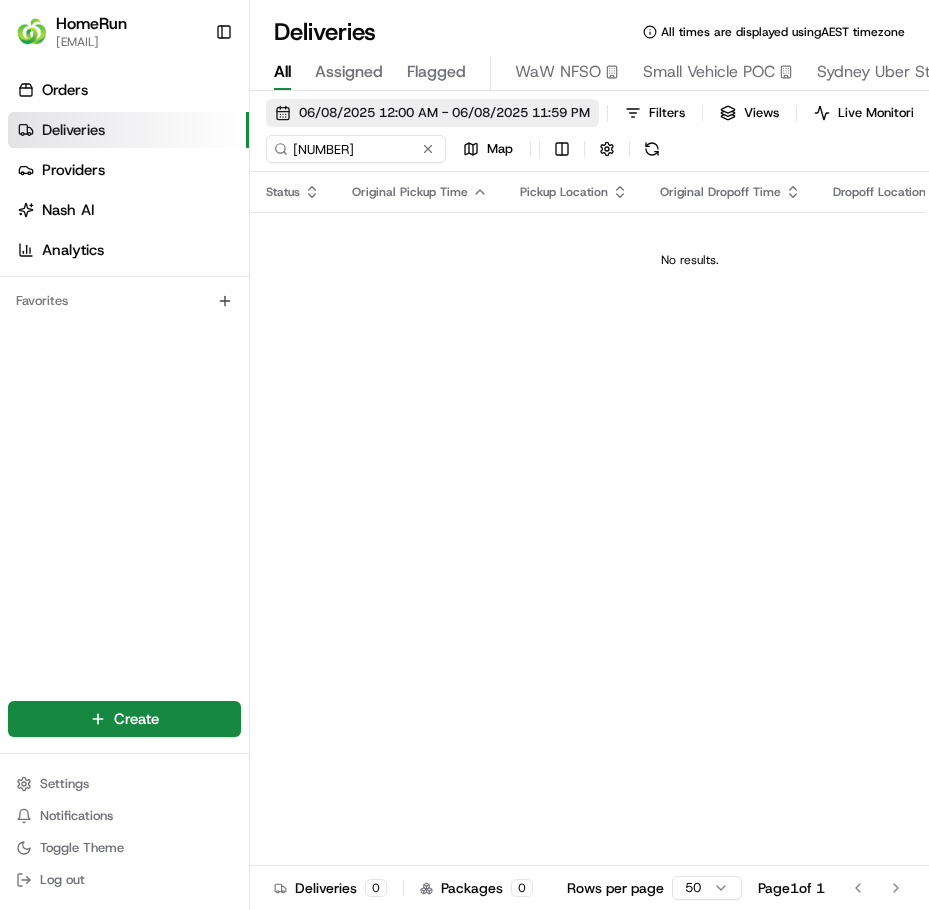 click on "06/08/2025 12:00 AM - 06/08/2025 11:59 PM" at bounding box center [444, 113] 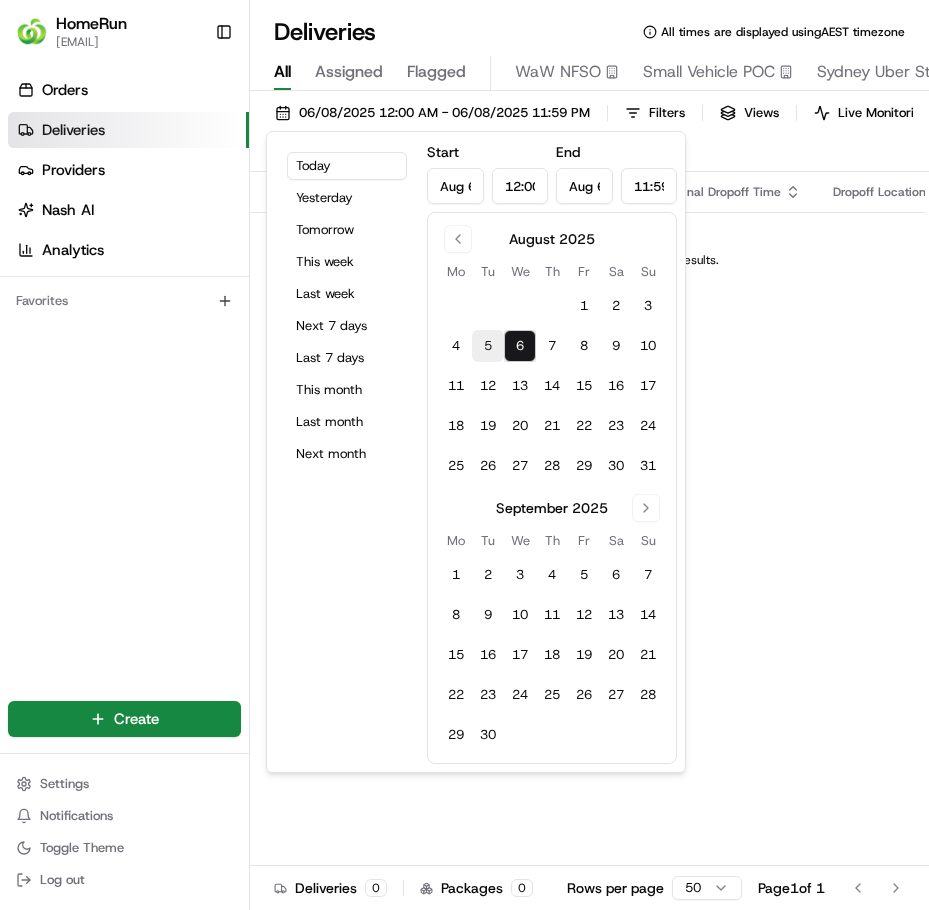 click on "5" at bounding box center (488, 346) 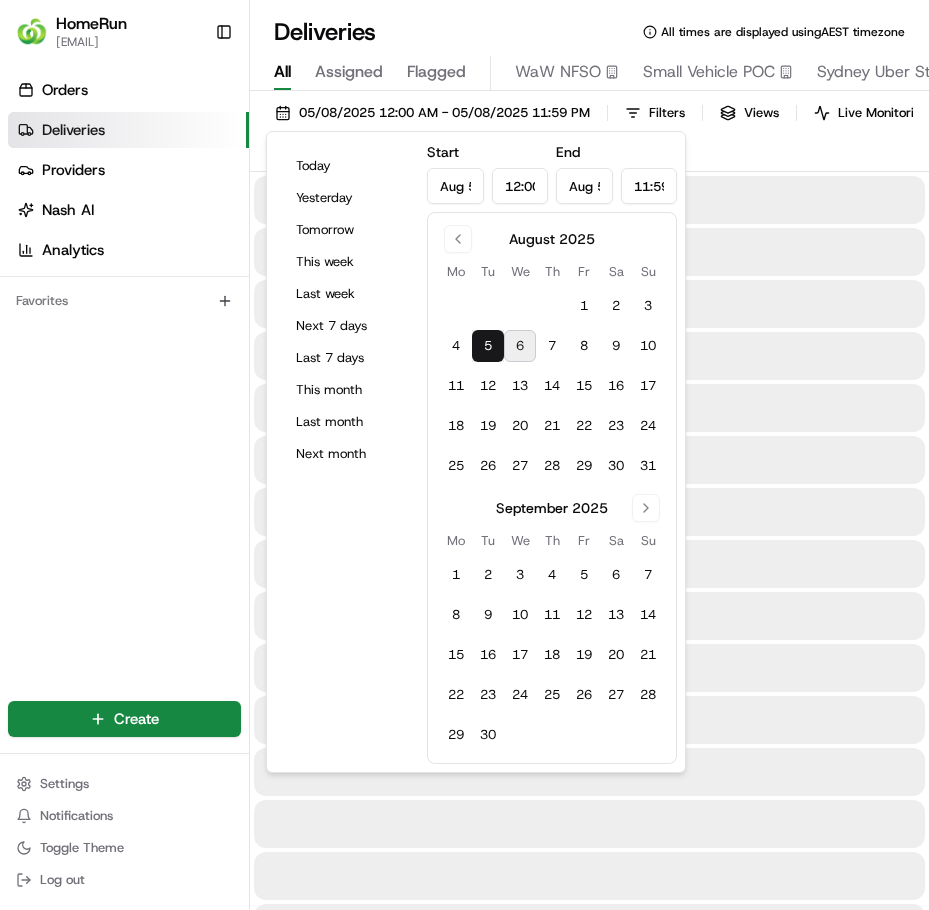 click at bounding box center [589, 356] 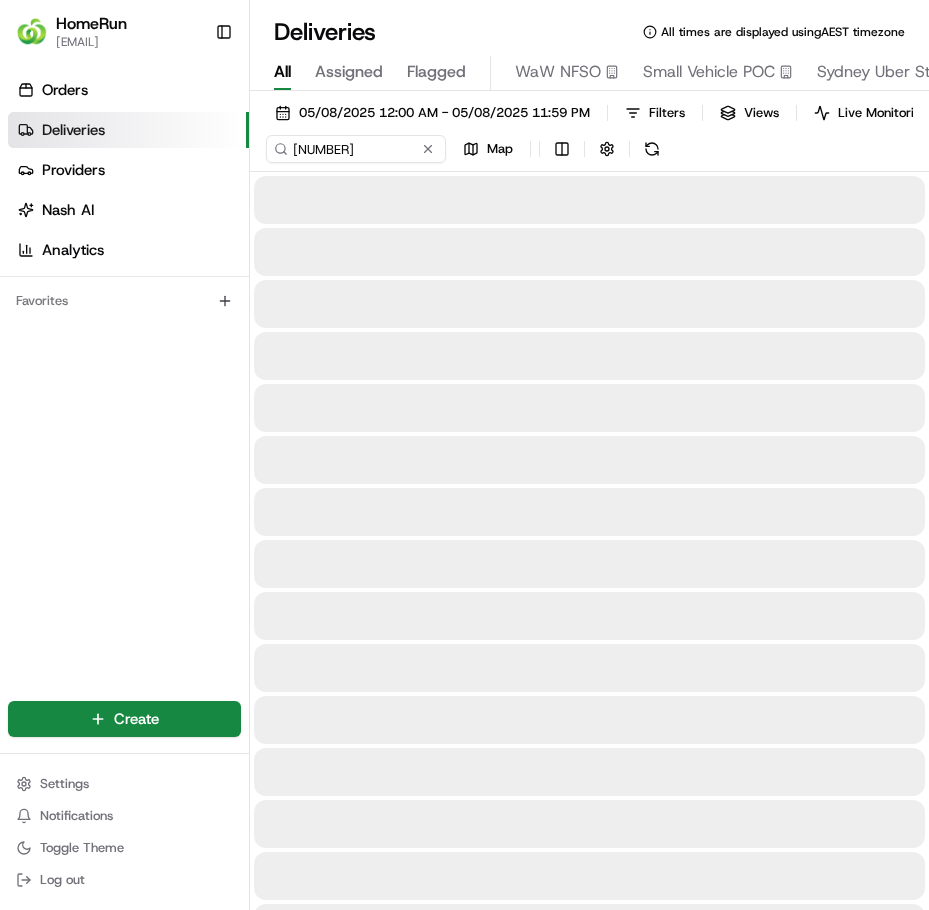 click at bounding box center [652, 149] 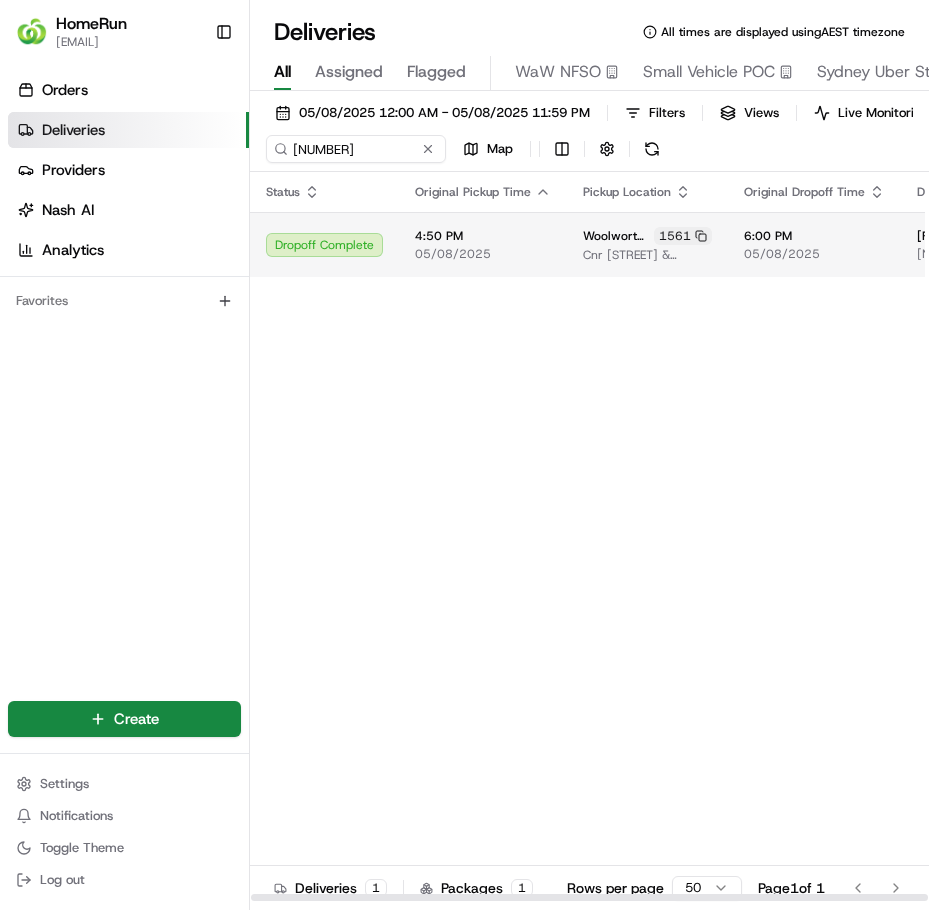 click on "4:50 PM" at bounding box center [483, 236] 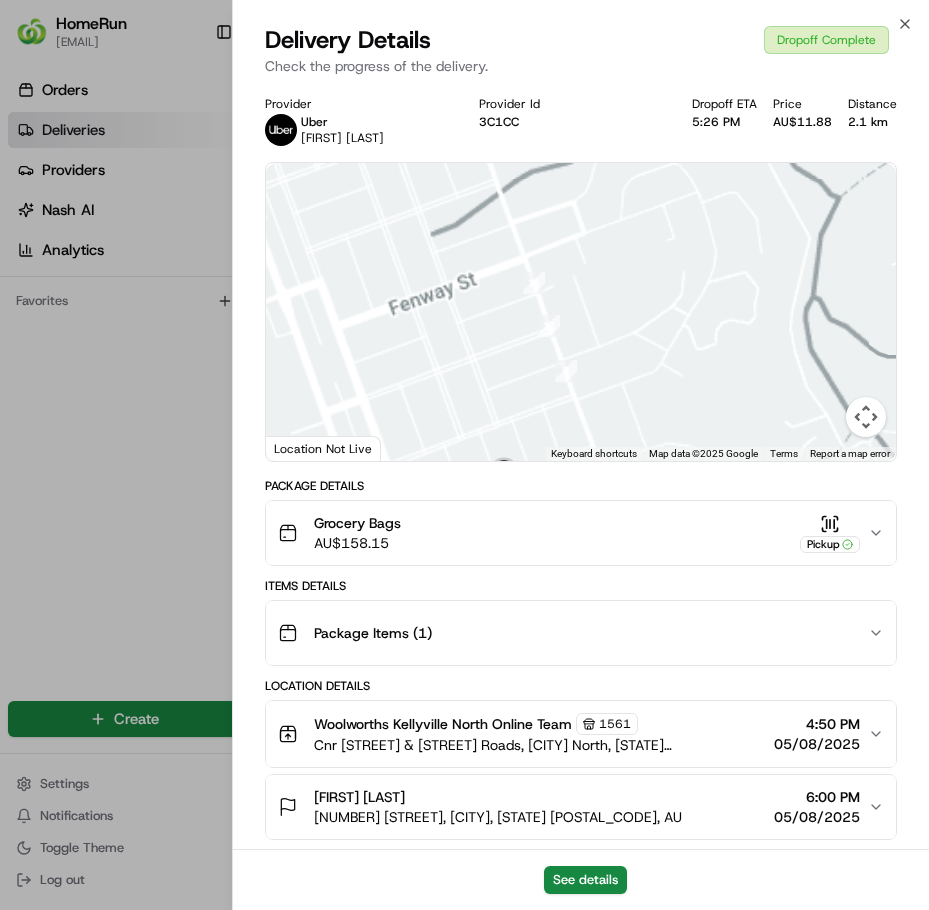 drag, startPoint x: 581, startPoint y: 425, endPoint x: 605, endPoint y: 334, distance: 94.11163 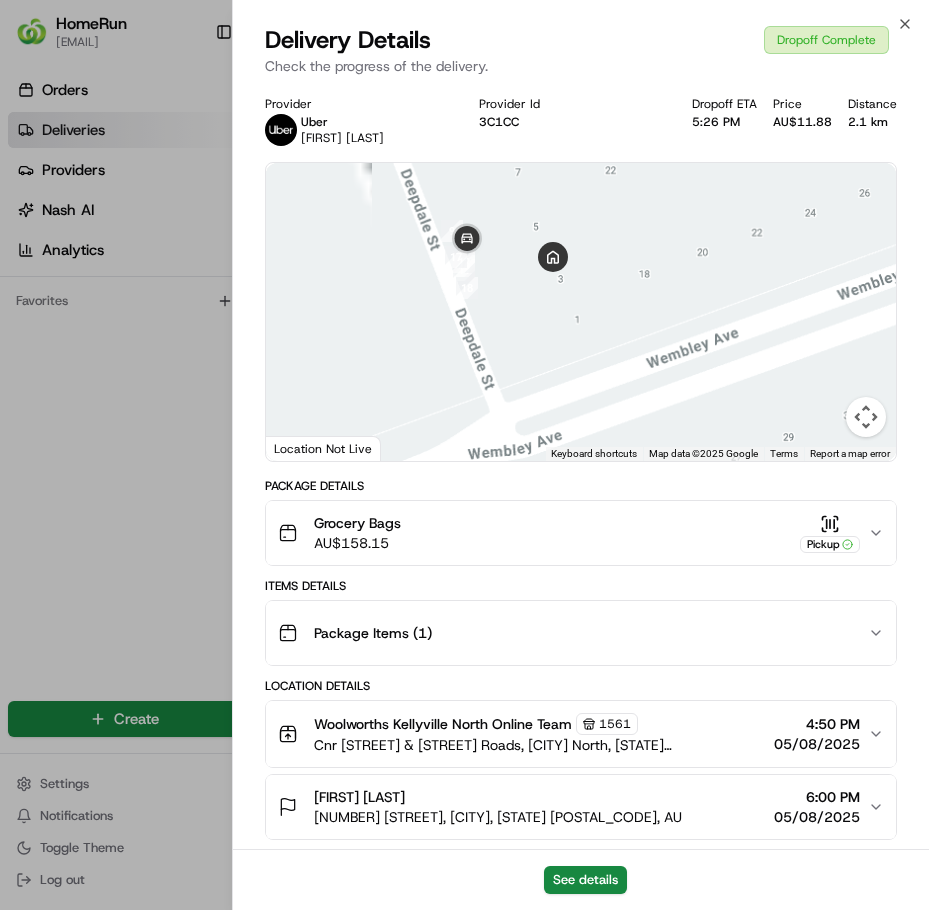 drag, startPoint x: 496, startPoint y: 331, endPoint x: 581, endPoint y: 386, distance: 101.24229 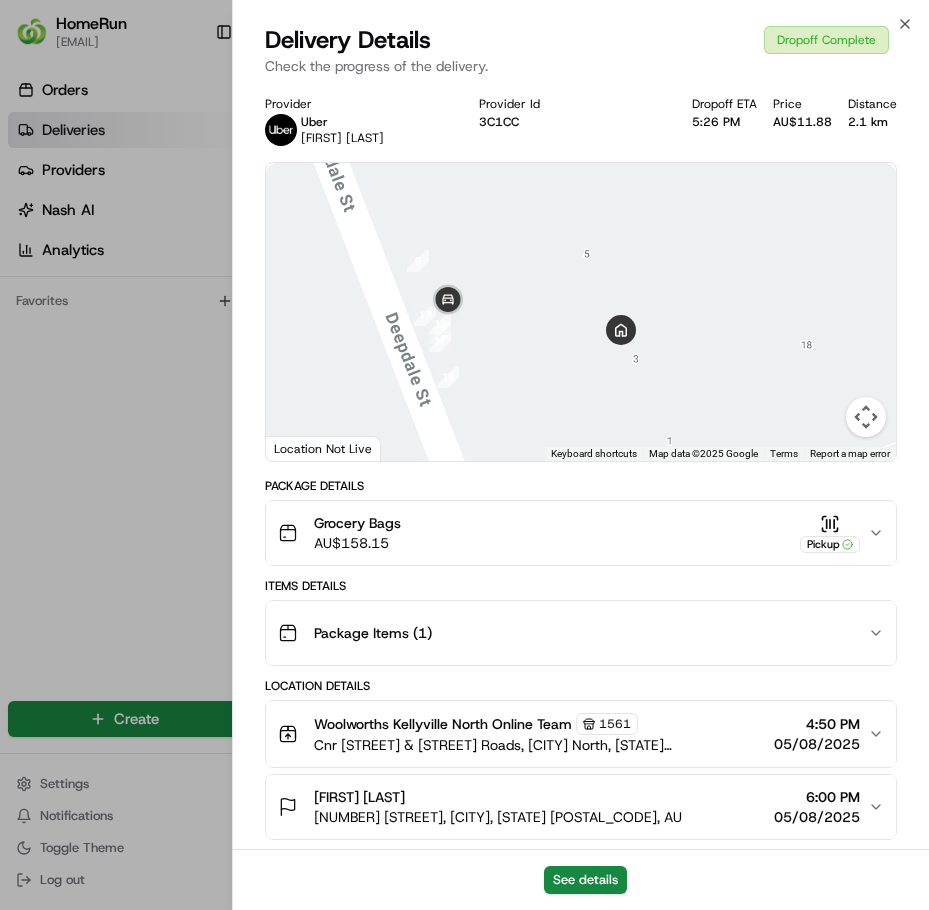 drag, startPoint x: 560, startPoint y: 319, endPoint x: 630, endPoint y: 411, distance: 115.60277 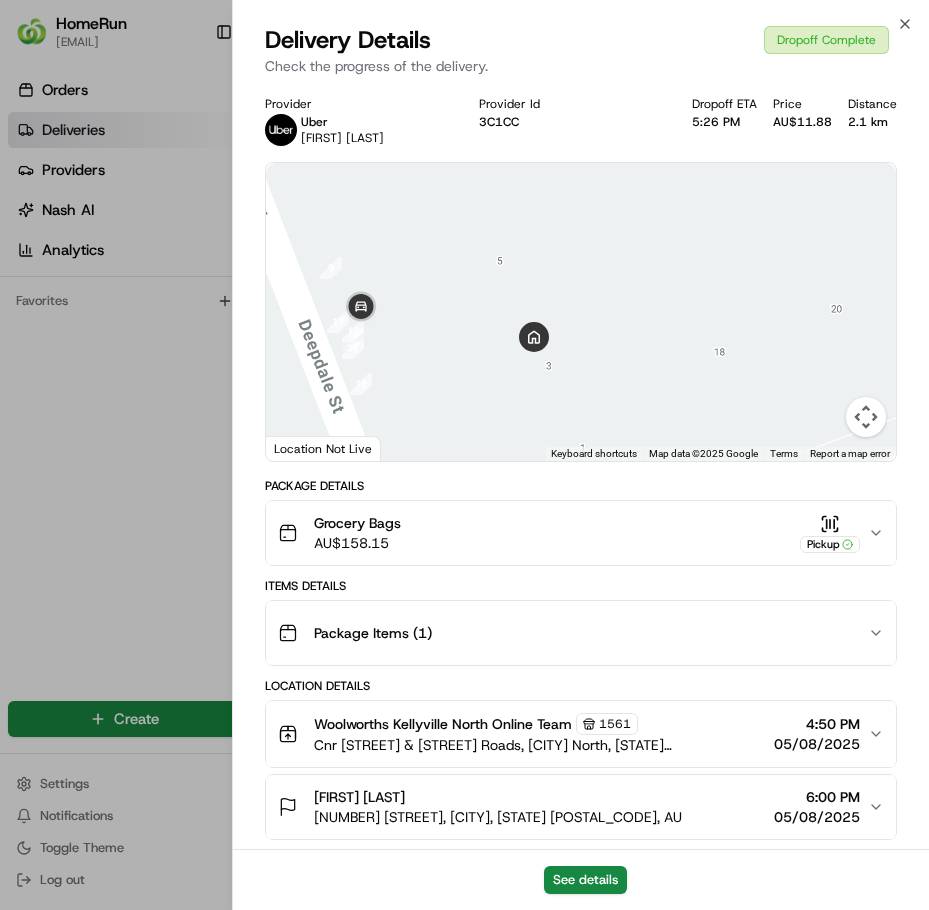 click 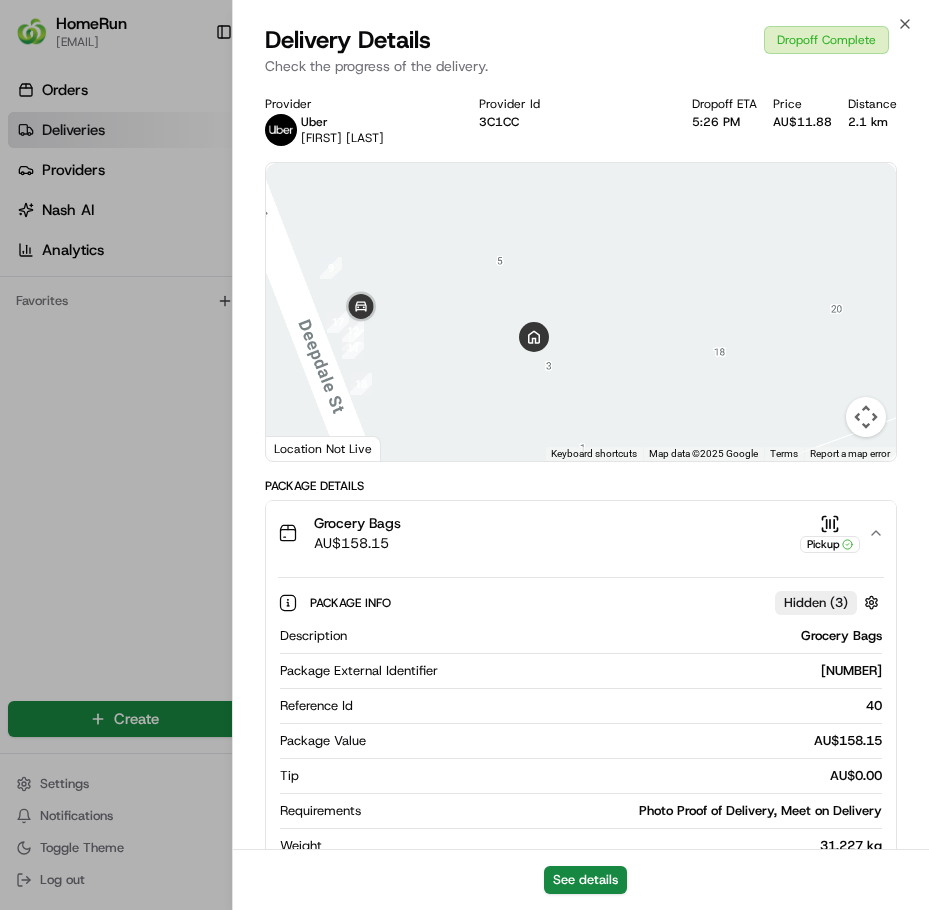 click 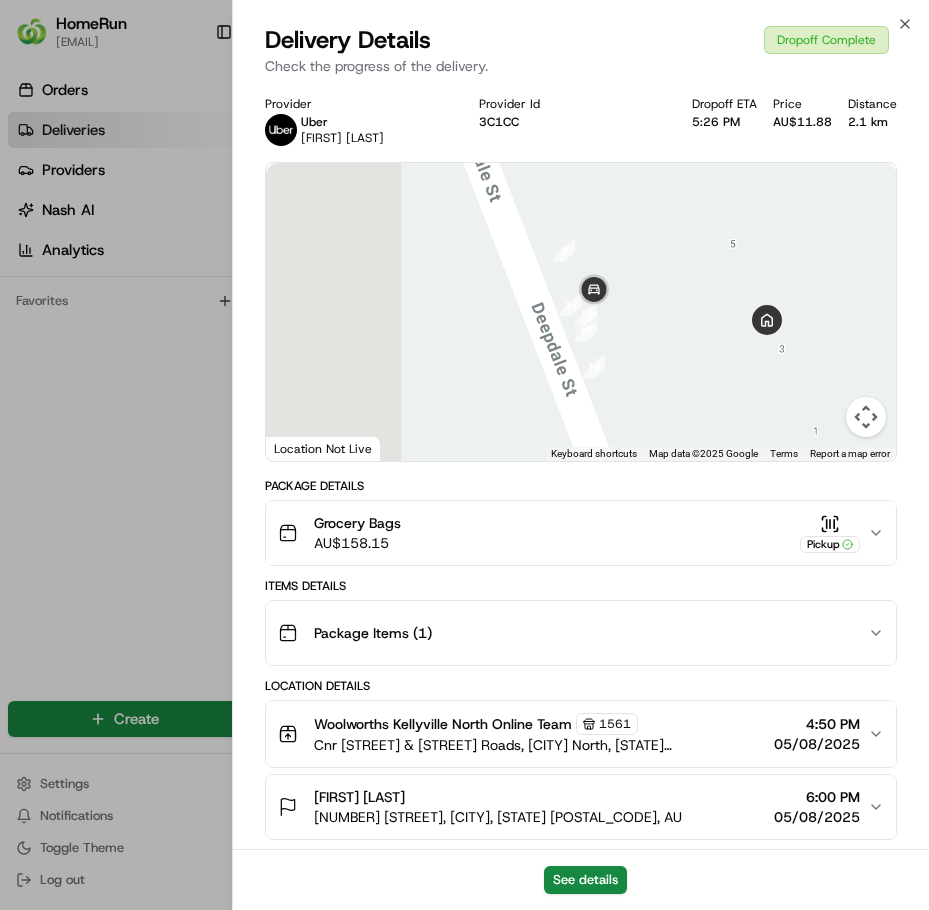 drag, startPoint x: 472, startPoint y: 392, endPoint x: 709, endPoint y: 373, distance: 237.76038 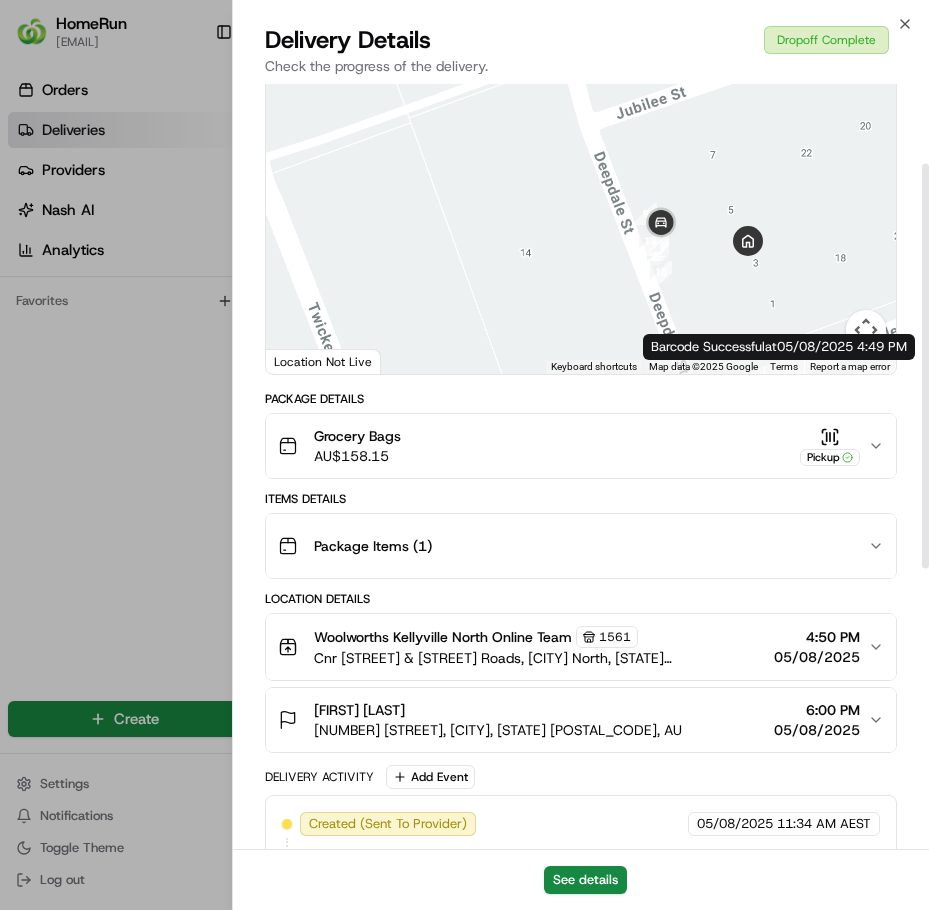 scroll, scrollTop: 0, scrollLeft: 0, axis: both 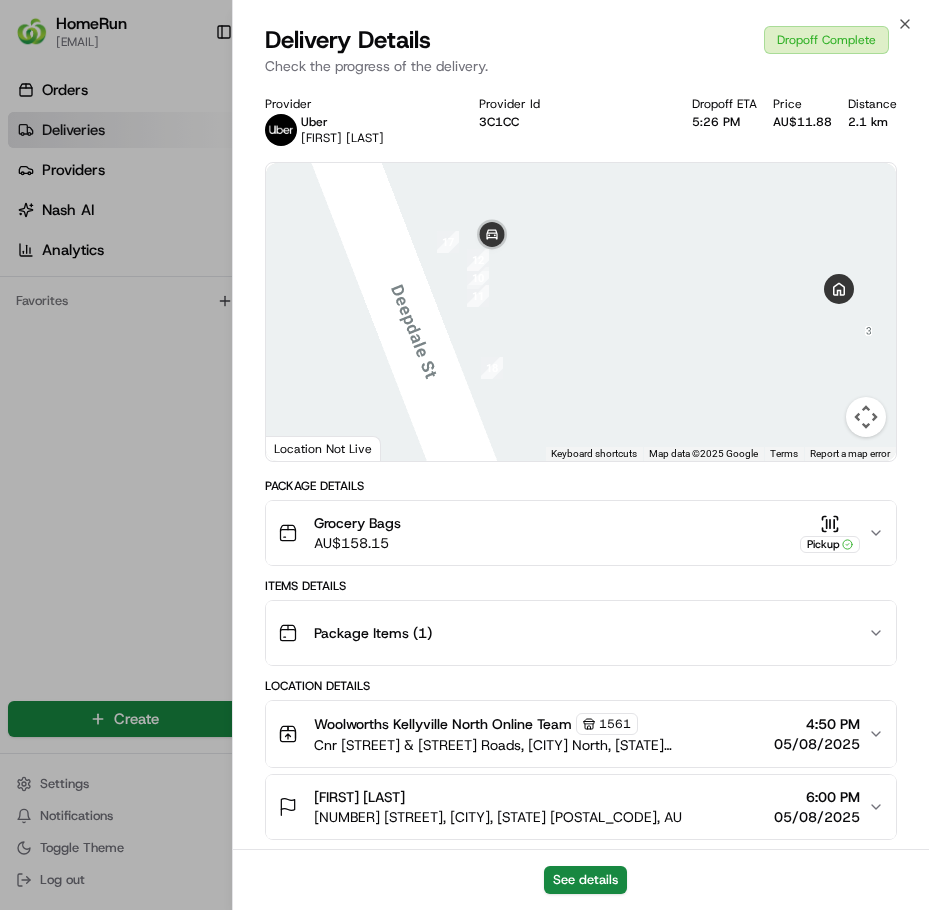 drag, startPoint x: 677, startPoint y: 392, endPoint x: 928, endPoint y: 311, distance: 263.7461 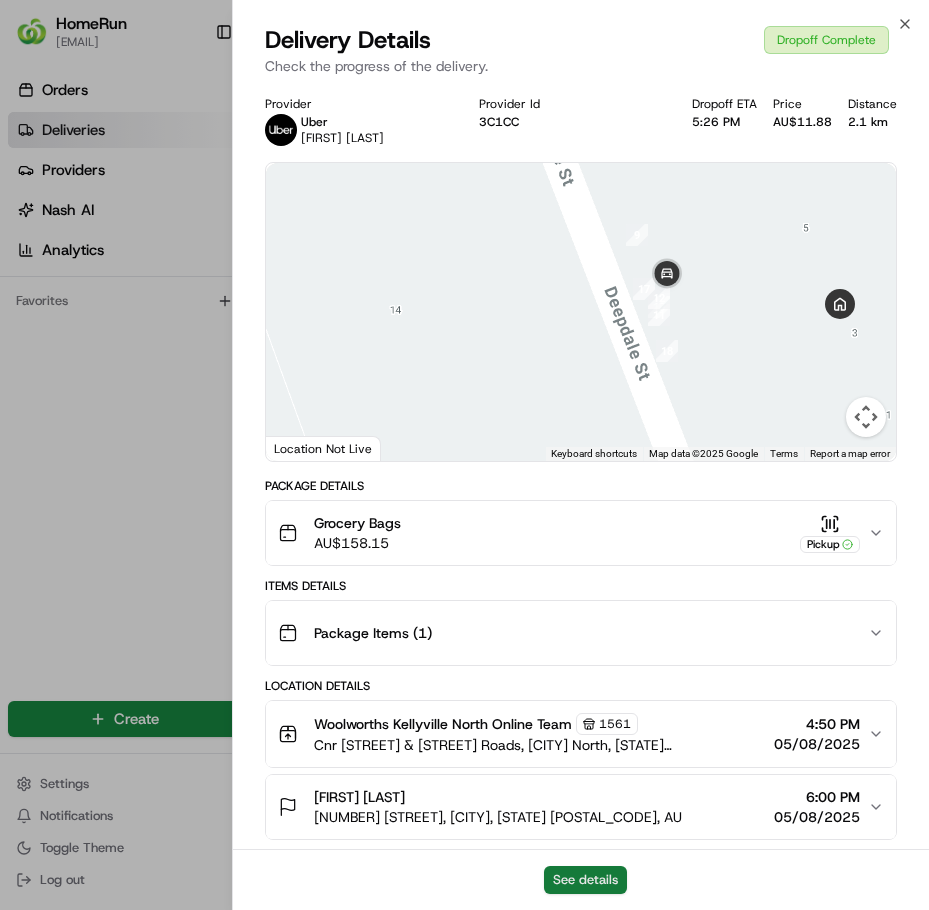 click on "See details" at bounding box center [585, 880] 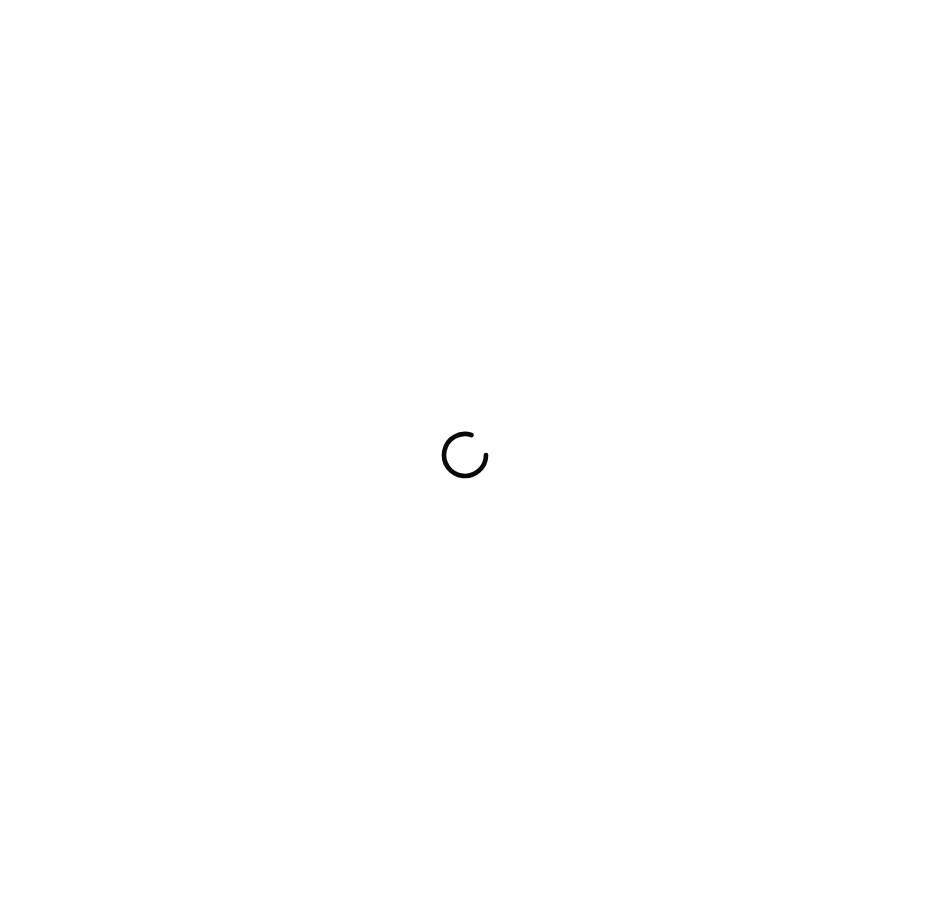 scroll, scrollTop: 0, scrollLeft: 0, axis: both 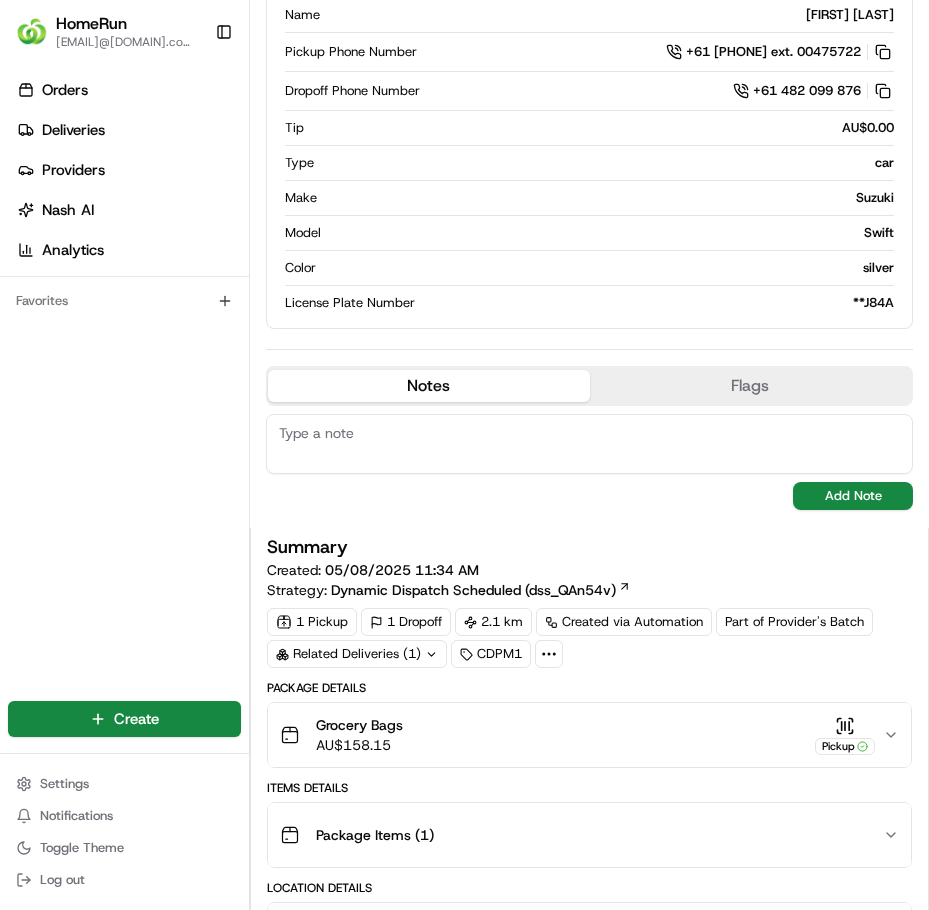 click on "Related Deliveries   (1)" at bounding box center (357, 654) 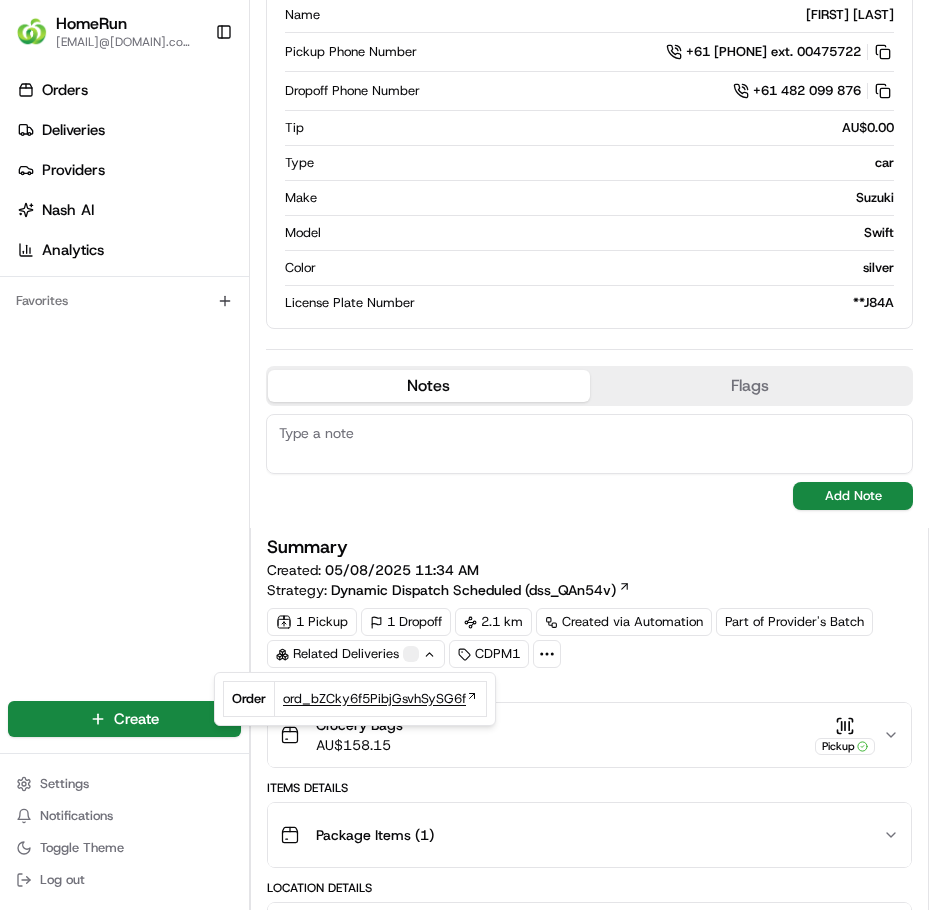 click on "ord_bZCky6f5PibjGsvhSySG6f" at bounding box center (374, 699) 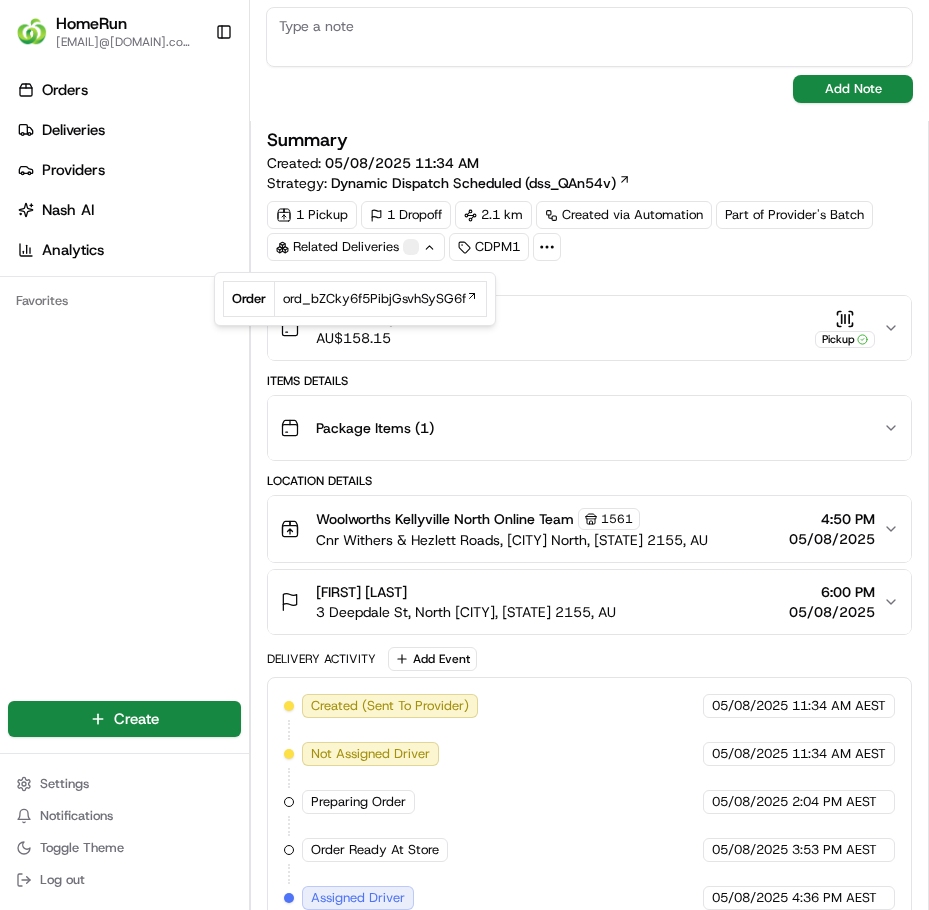 scroll, scrollTop: 800, scrollLeft: 0, axis: vertical 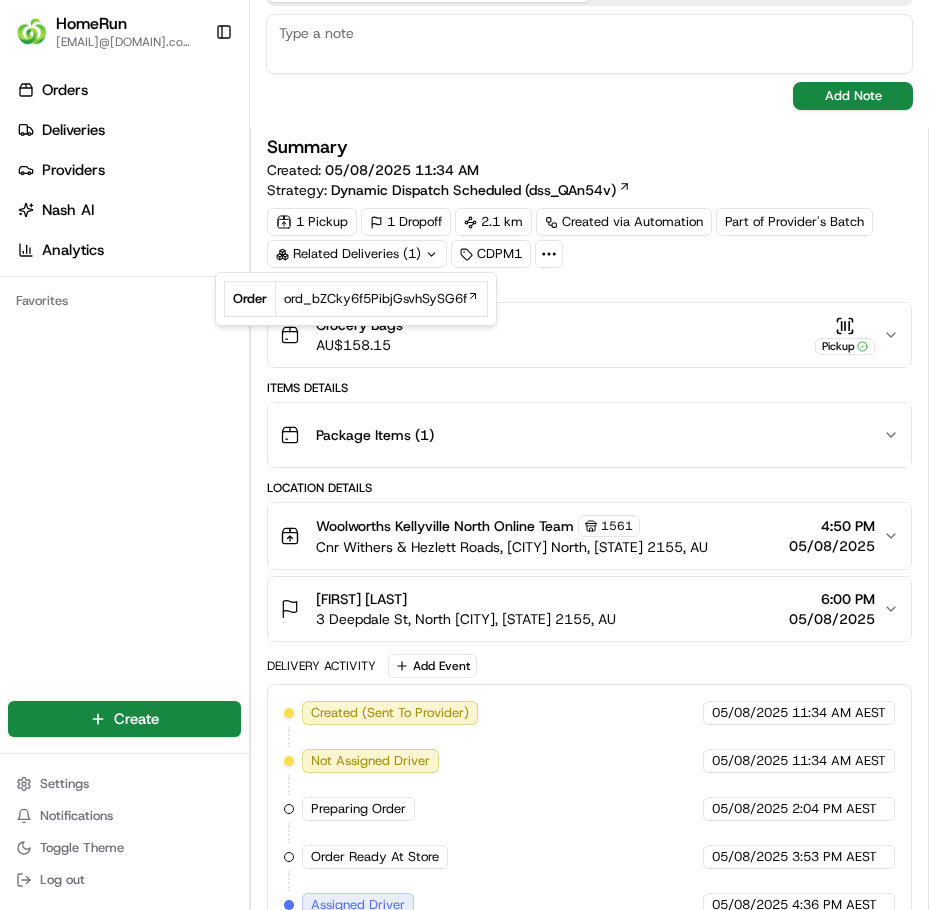 click on "Summary Created:   05/08/2025 11:34 AM Strategy:   Dynamic Dispatch Scheduled (dss_QAn54v) 1   Pickup 1   Dropoff 2.1 km Created via Automation Part of Provider's Batch Related Deliveries   (1) CDPM1 Package Details Grocery Bags AU$ 158.15 Pickup Items Details Package Items ( 1 ) Location Details Woolworths Kellyville North Online Team 1561 Cnr Withers & Hezlett Roads, [CITY] North, [STATE] 2155, AU 4:50 PM 05/08/2025  [FIRST] [LAST] 3 Deepdale St, North [CITY], [STATE] 2155, AU 6:00 PM 05/08/2025 Delivery Activity Add Event Created (Sent To Provider) Uber 05/08/2025 11:34 AM AEST Not Assigned Driver Uber 05/08/2025 11:34 AM AEST Preparing Order HomeRun 05/08/2025 2:04 PM AEST Order Ready At Store HomeRun 05/08/2025 3:53 PM AEST Assigned Driver Uber 05/08/2025 4:36 PM AEST Driver Updated RAHUL SINGH R. Uber 05/08/2025 4:36 PM AEST Pickup Enroute Uber 05/08/2025 4:36 PM AEST Pickup Arrived Uber 05/08/2025 4:42 PM AEST Pickup Barcode   Scanned Uber 05/08/2025 4:49 PM AEST Pickup Complete Uber 05/08/2025 4:59 PM AEST" at bounding box center [589, 728] 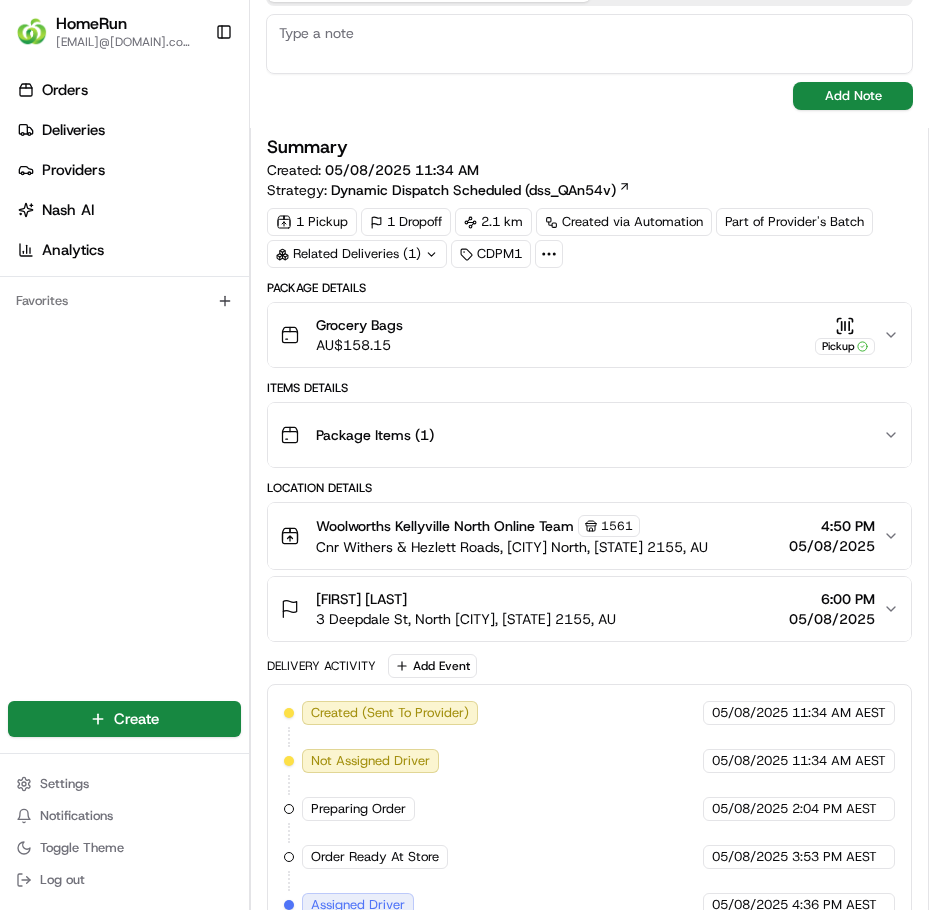click 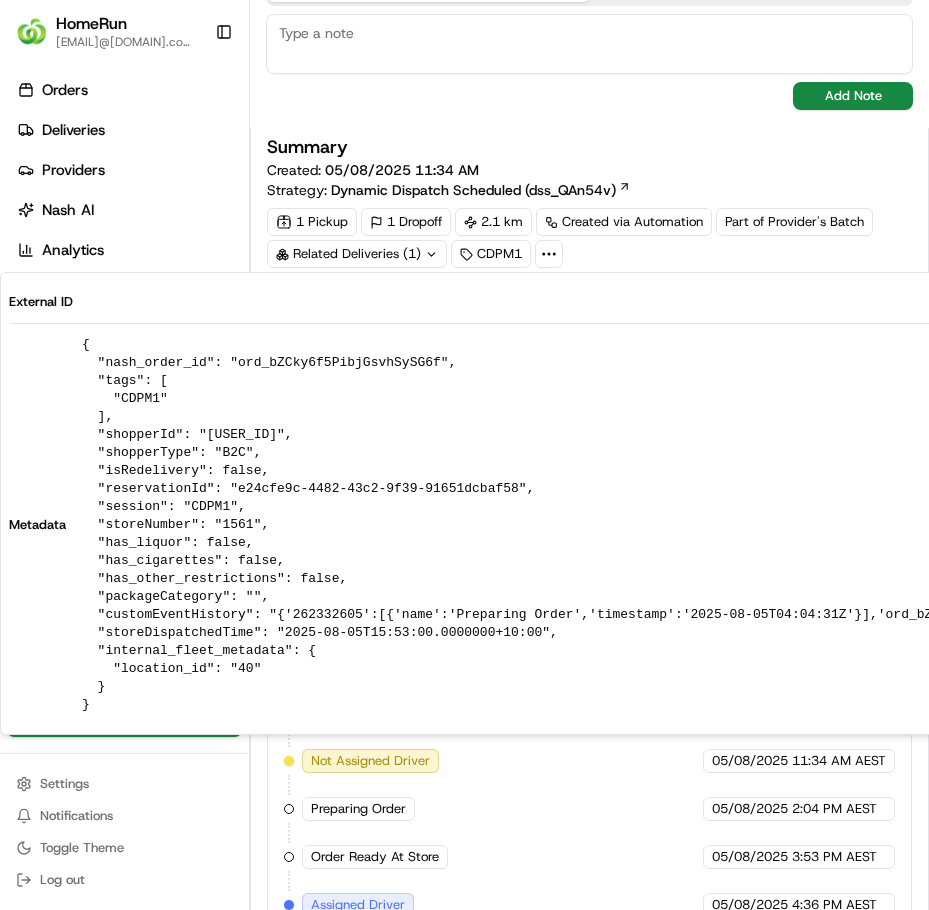 click 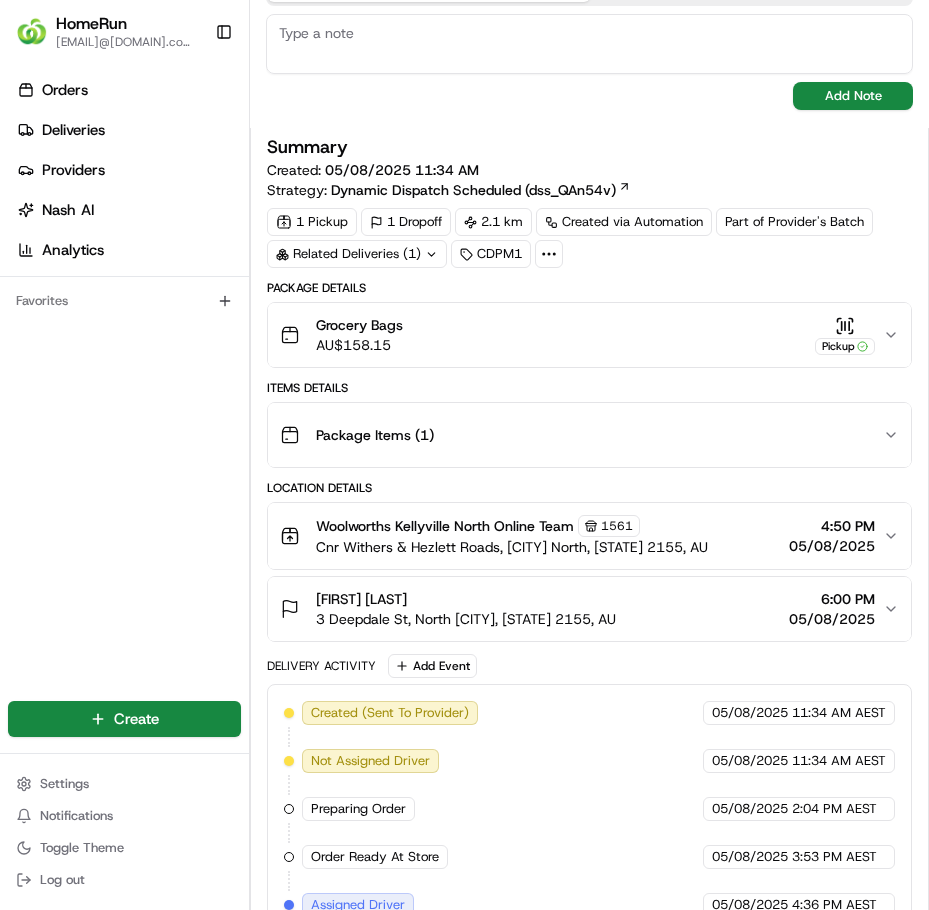 click on "Grocery Bags AU$ 158.15 Pickup" at bounding box center [589, 335] 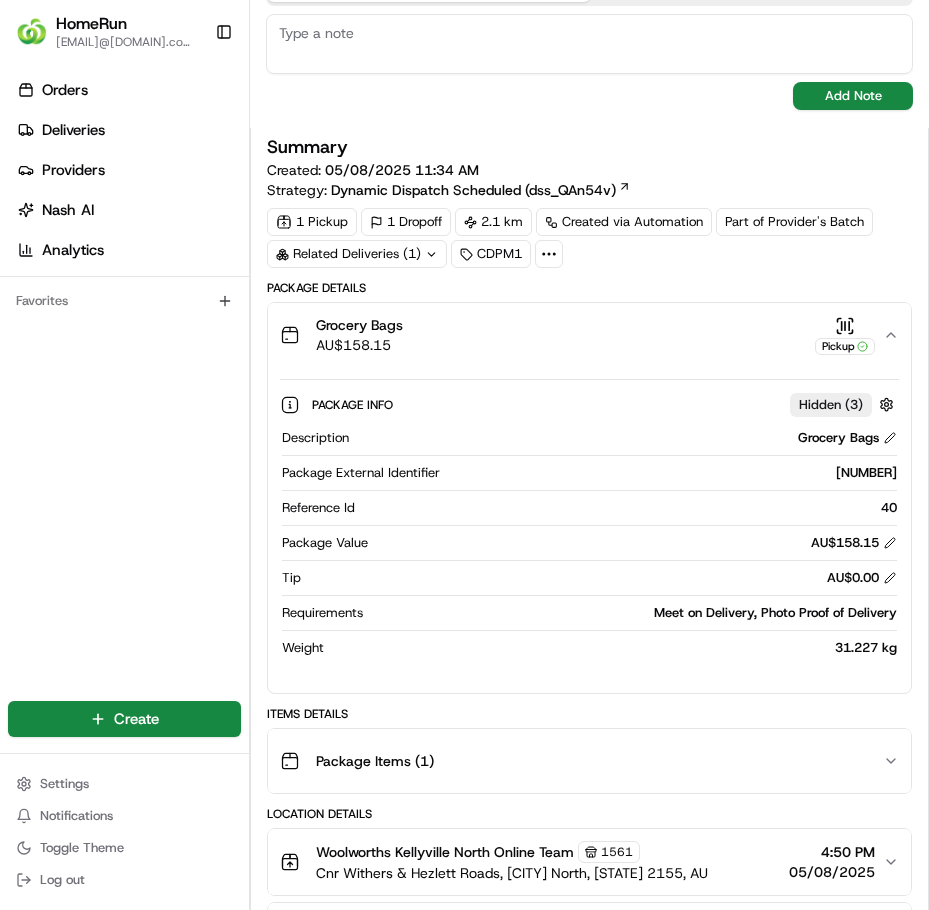 click on "Grocery Bags AU$ 158.15 Pickup" at bounding box center (589, 335) 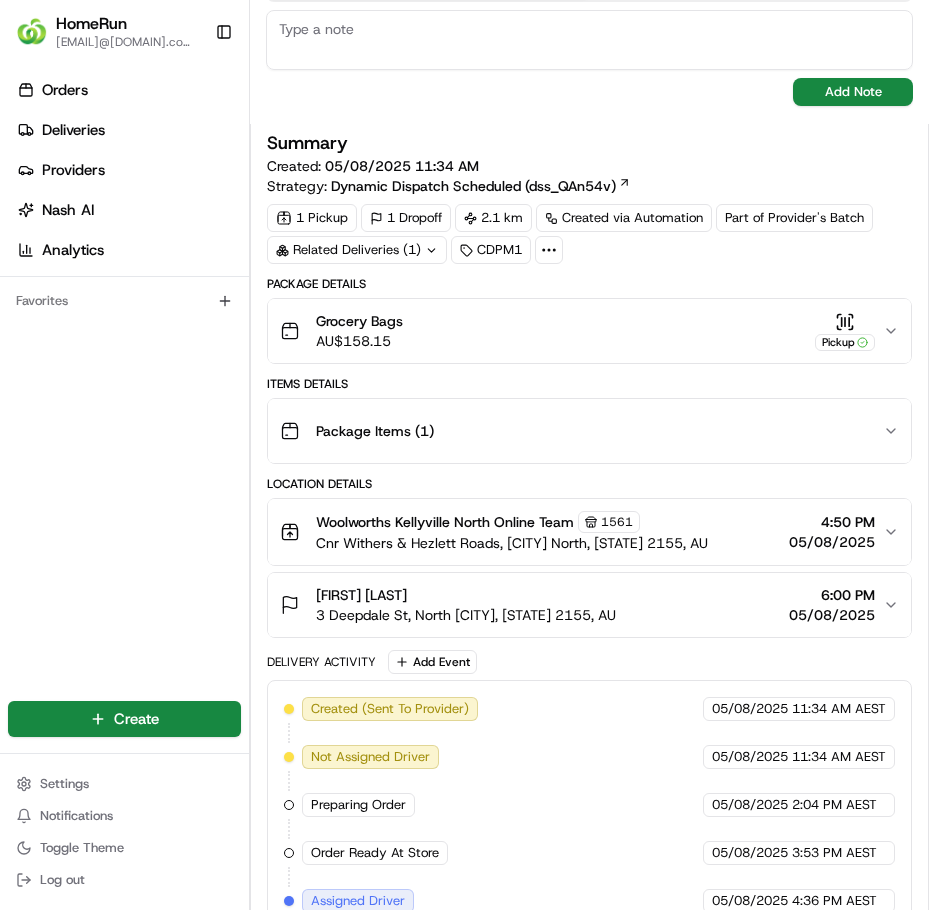 scroll, scrollTop: 800, scrollLeft: 0, axis: vertical 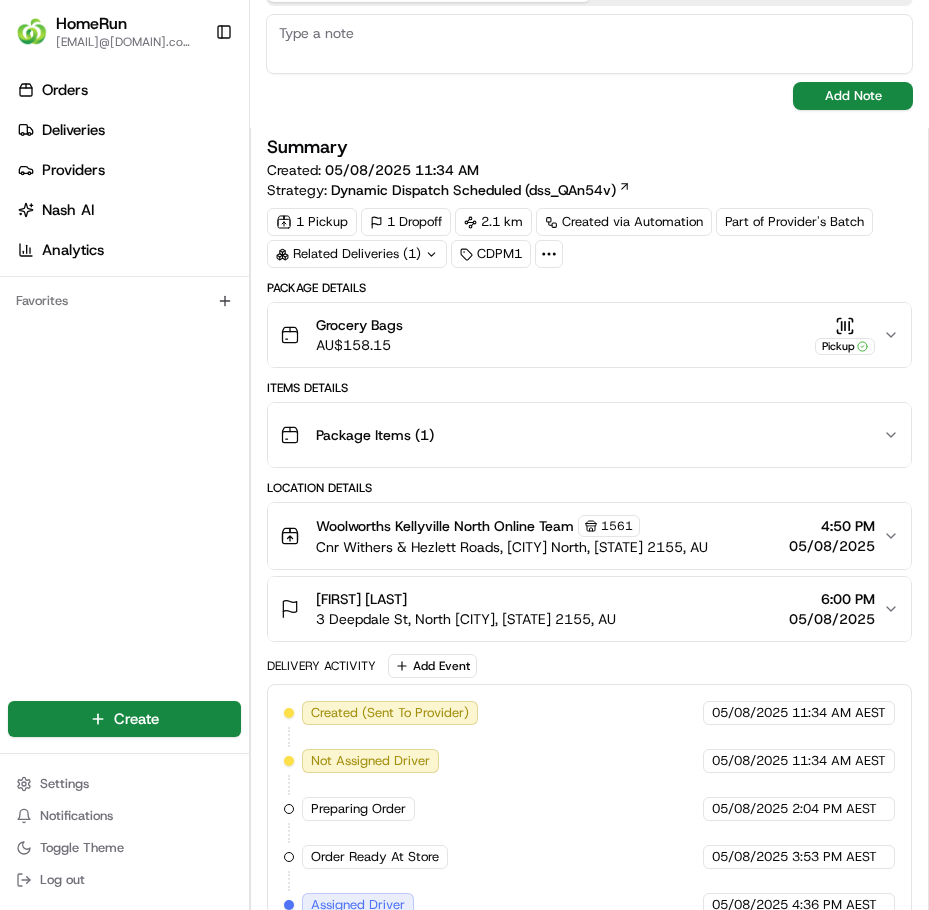 click on "Related Deliveries   (1)" at bounding box center (357, 254) 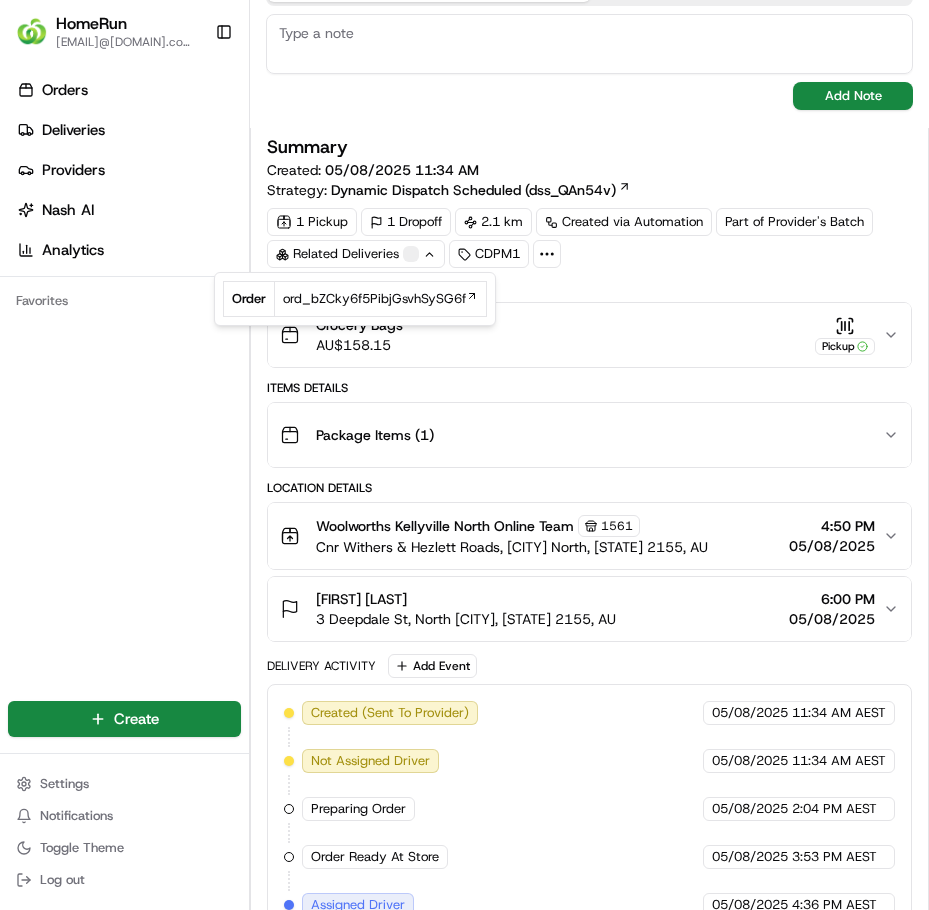 click on "Related Deliveries" at bounding box center [356, 254] 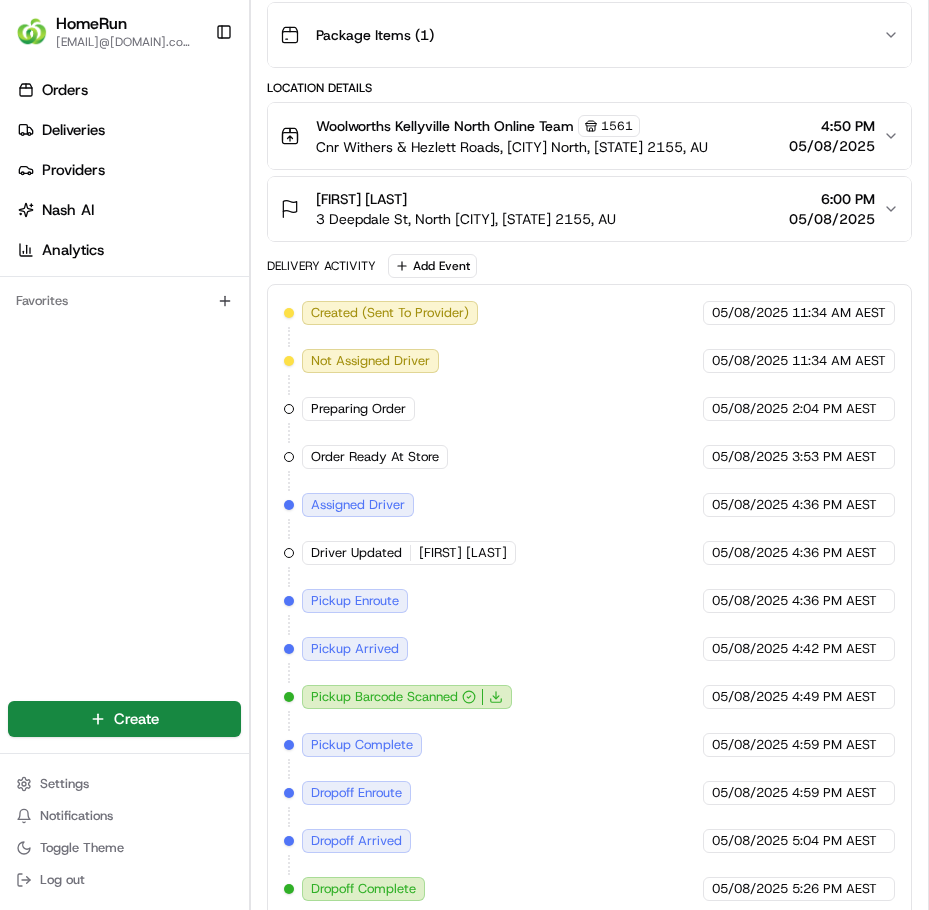 scroll, scrollTop: 1646, scrollLeft: 0, axis: vertical 